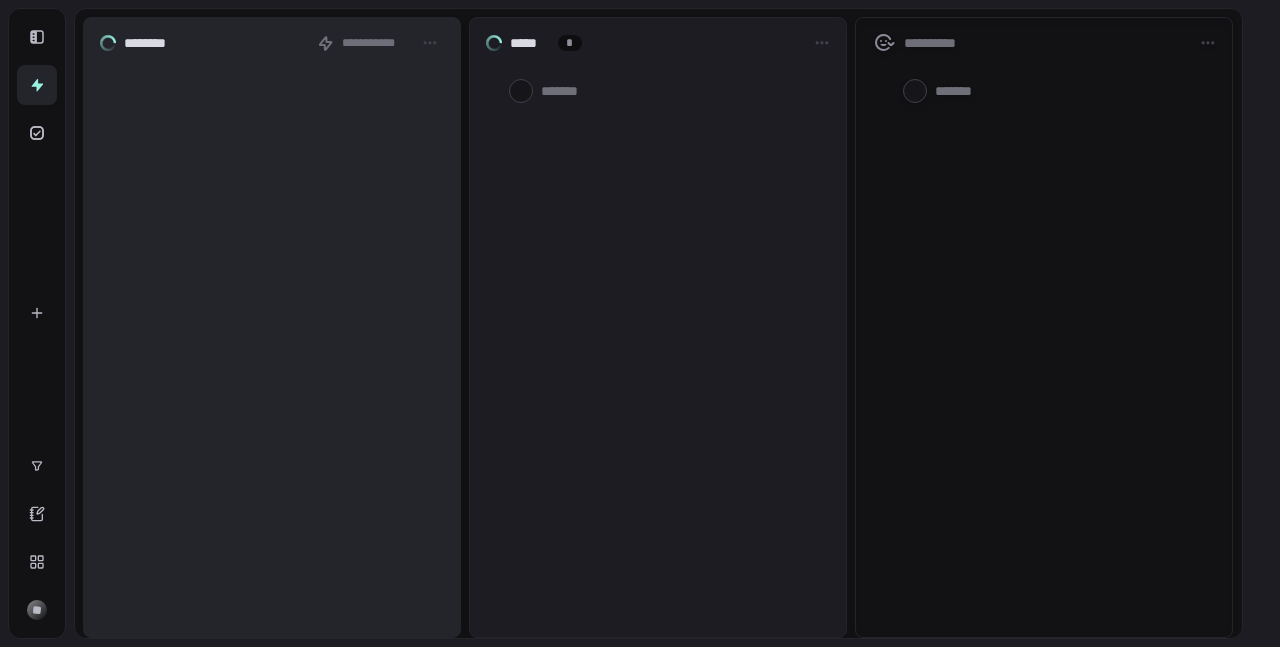 scroll, scrollTop: 0, scrollLeft: 0, axis: both 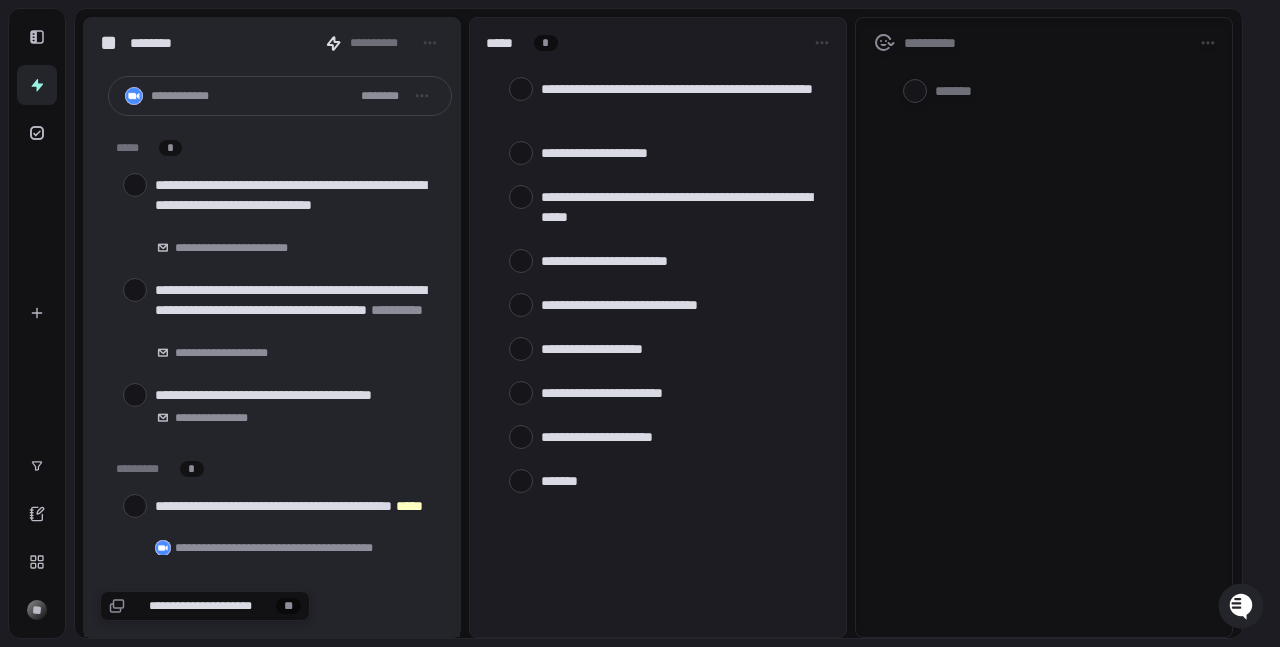 type on "*" 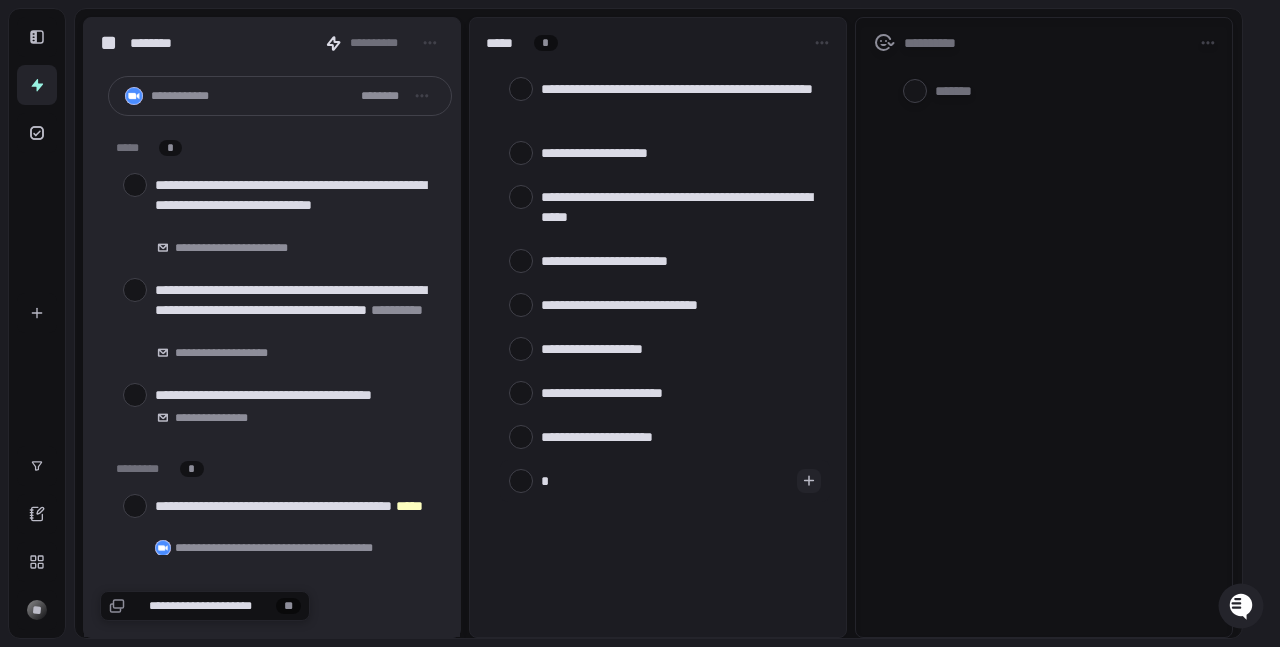 type on "**" 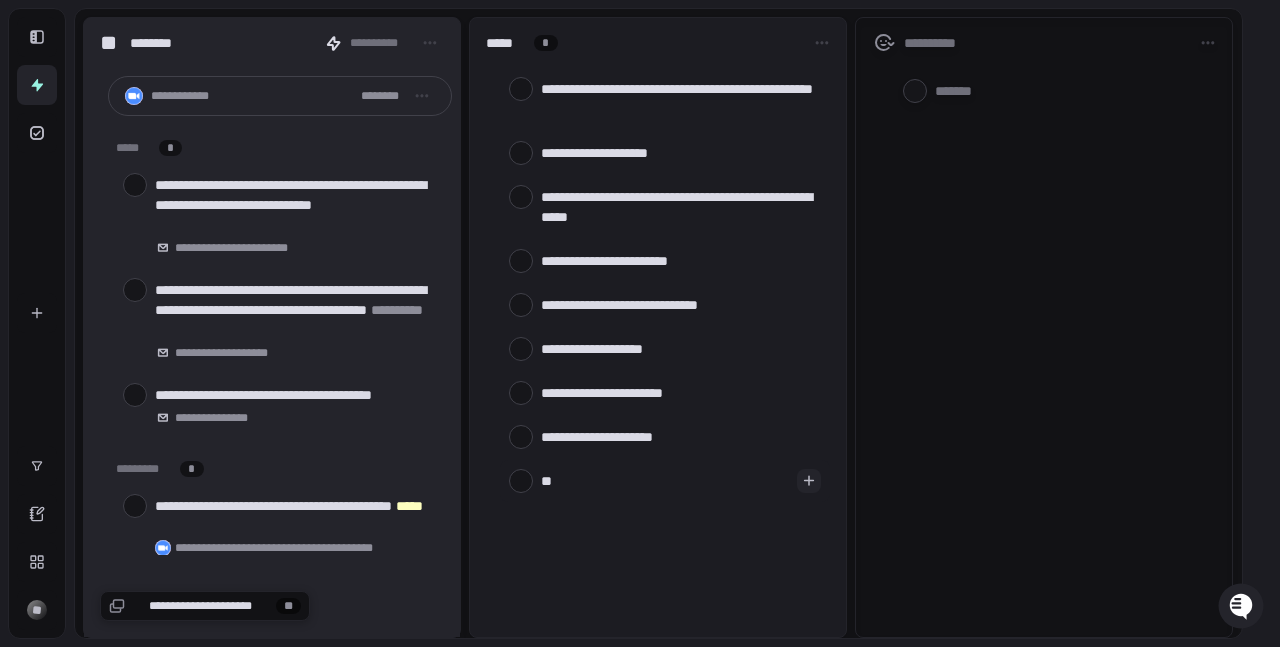 type on "***" 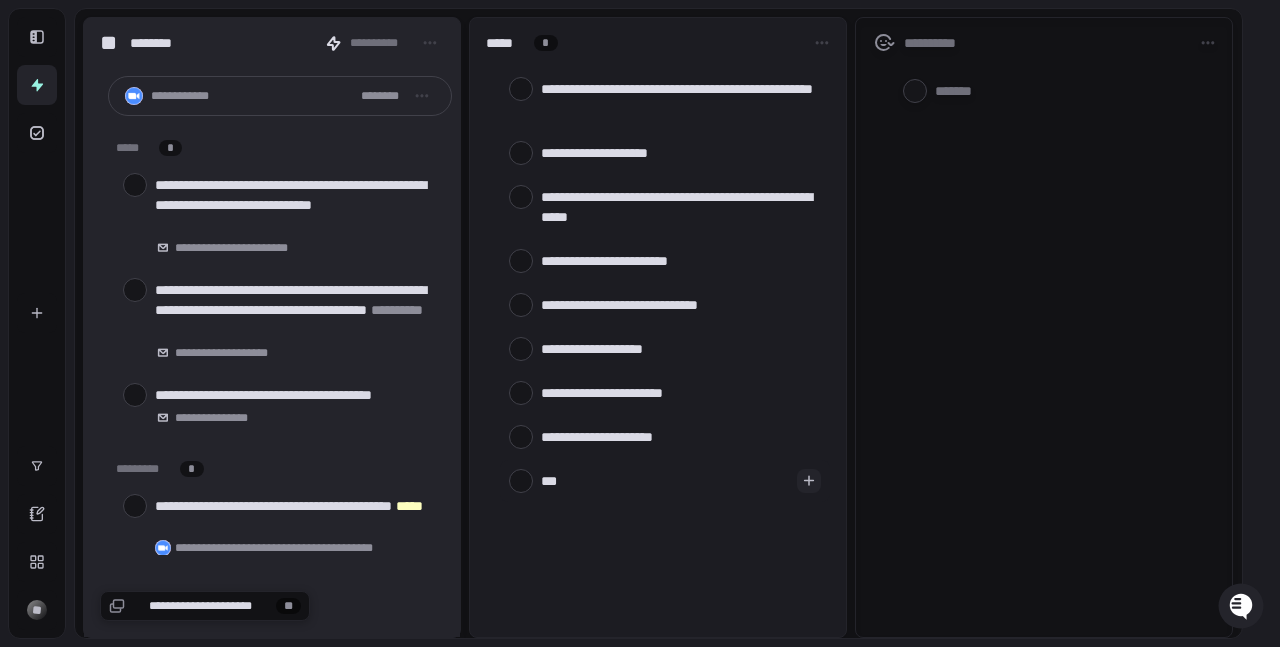 type on "****" 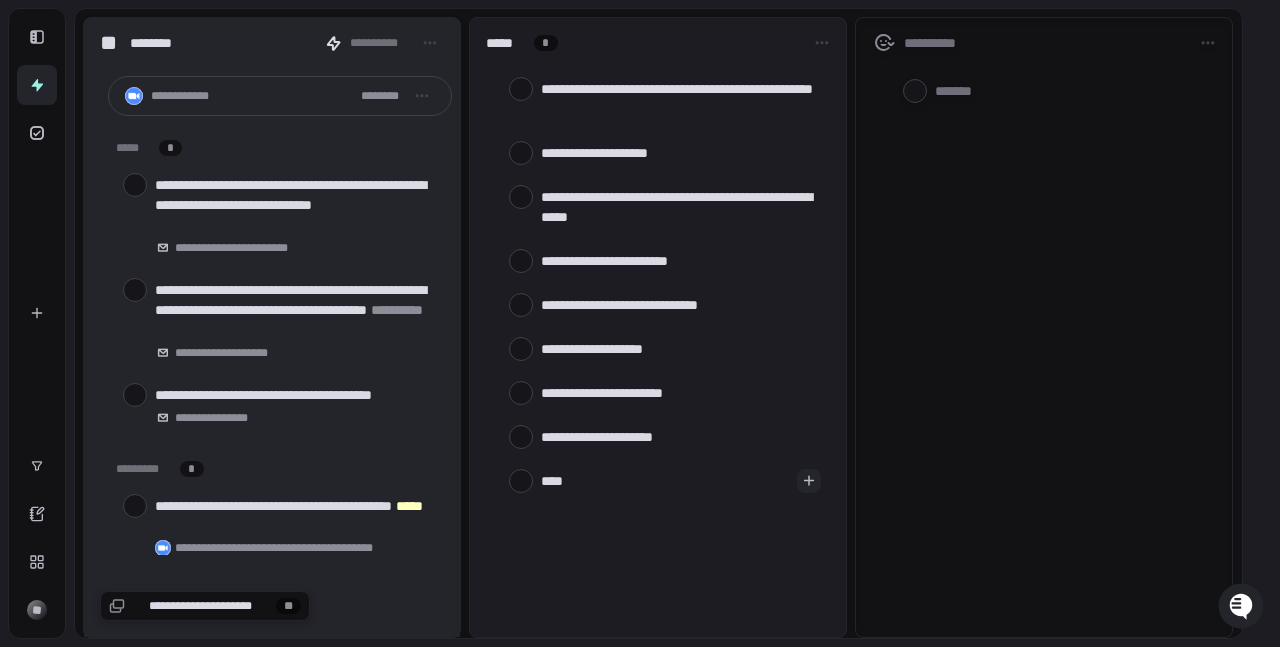 type on "*****" 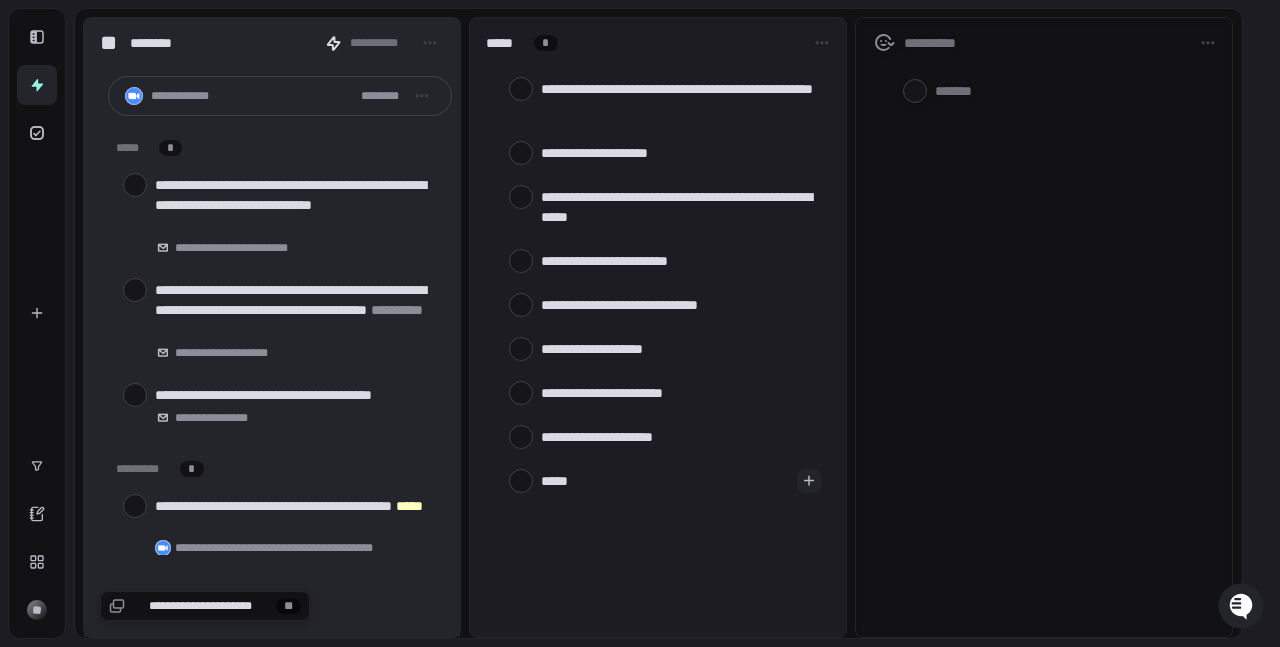 type on "******" 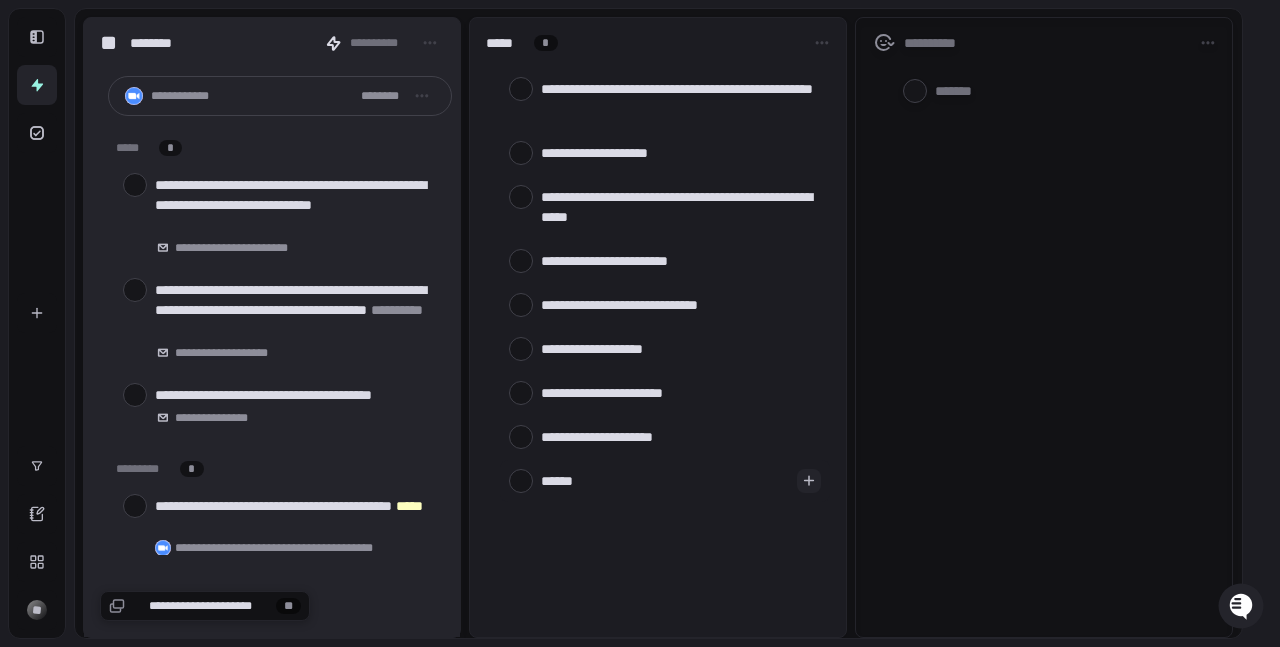 type on "******" 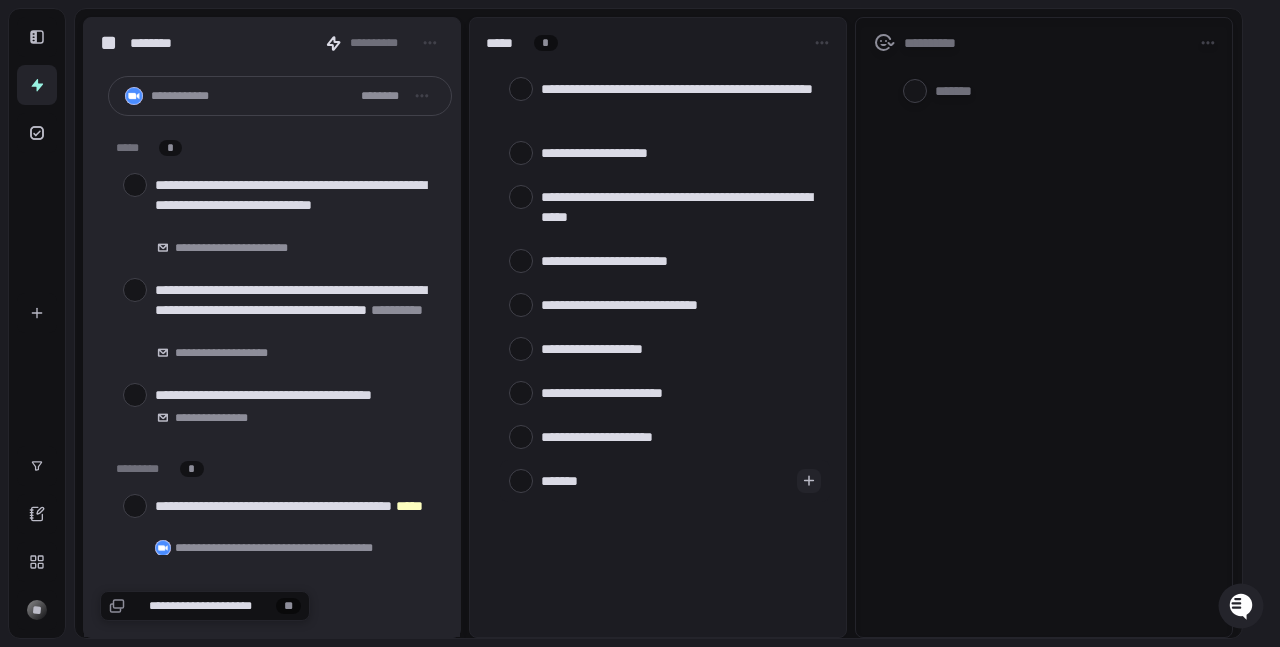 type on "********" 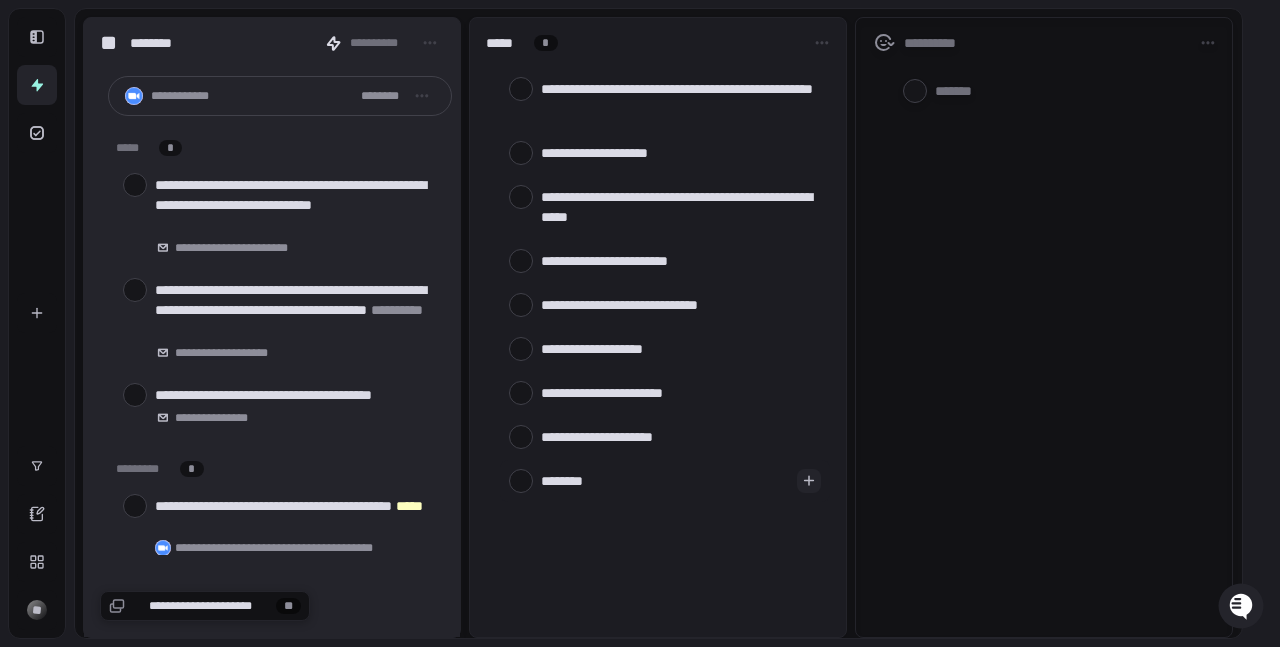 type on "*********" 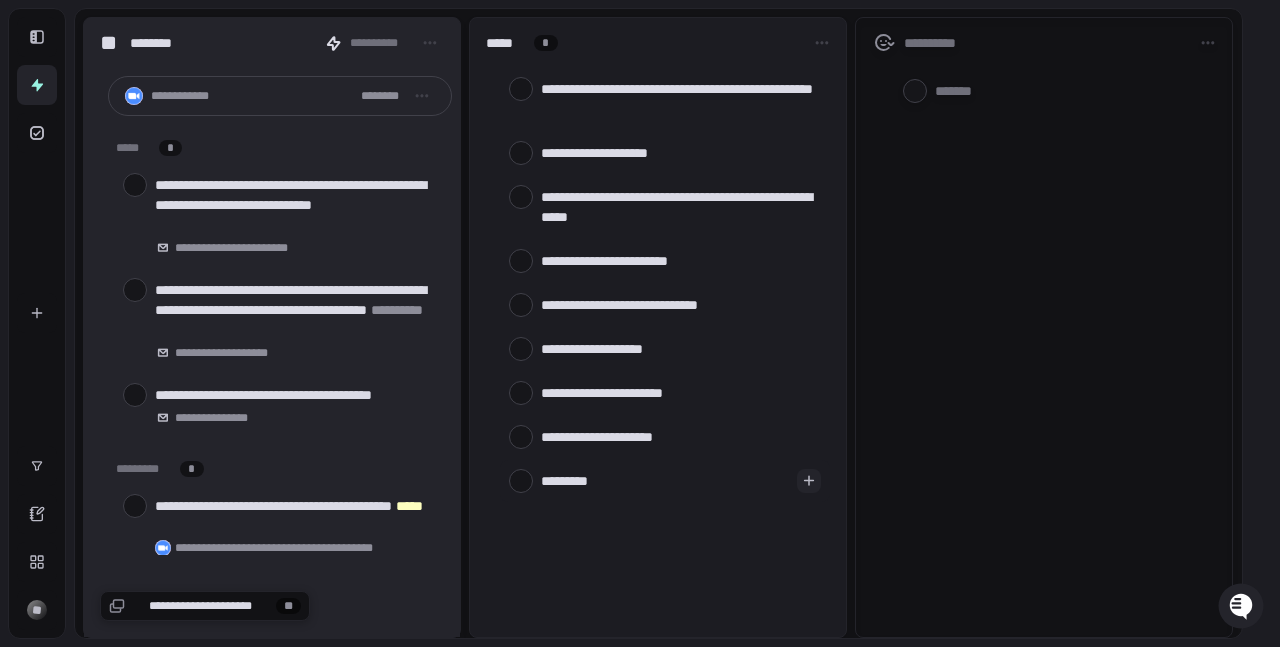 type on "**********" 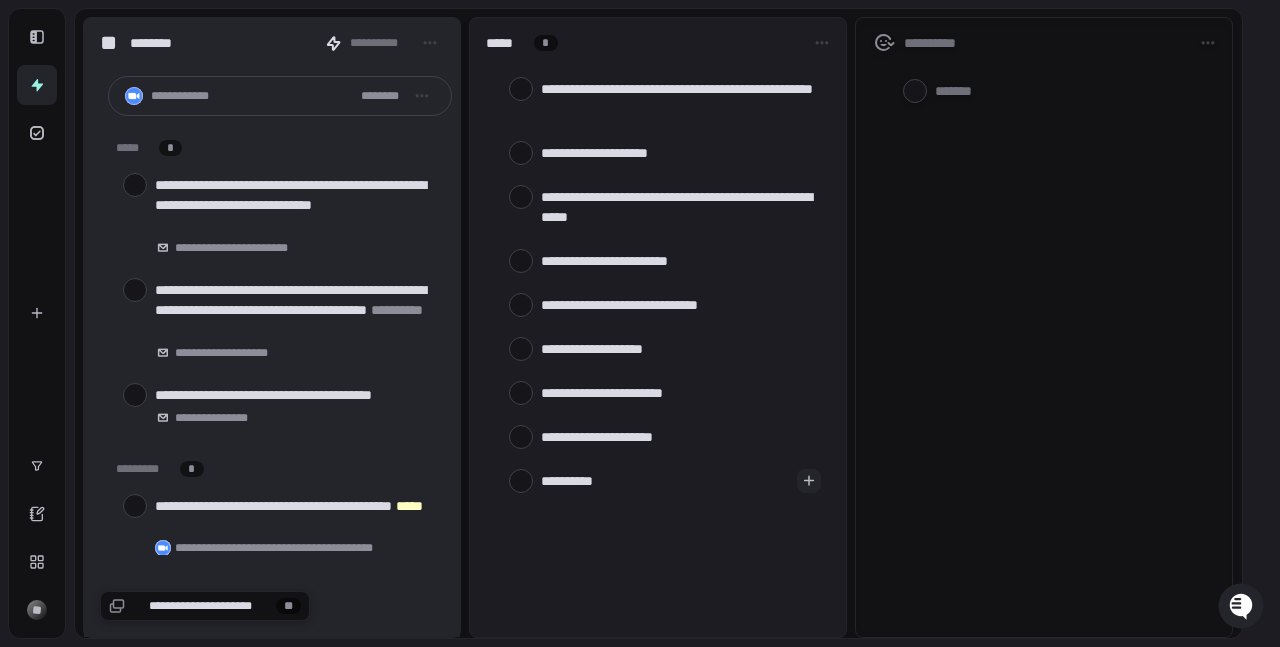type on "**********" 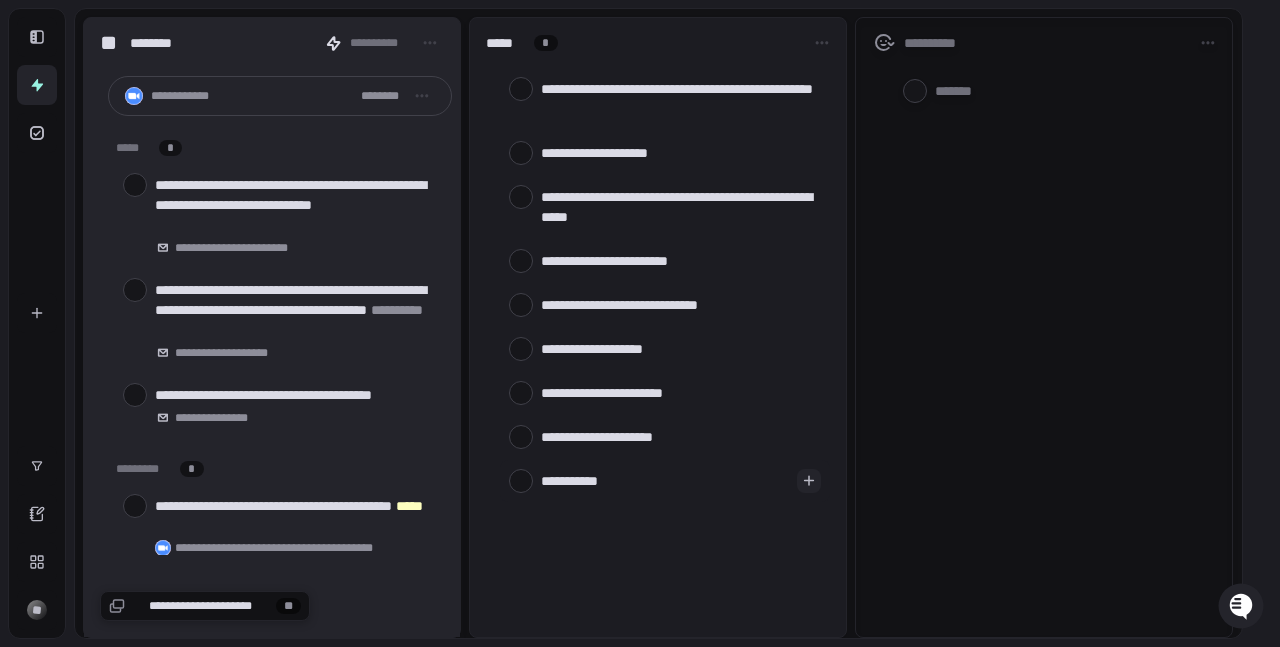 type on "**********" 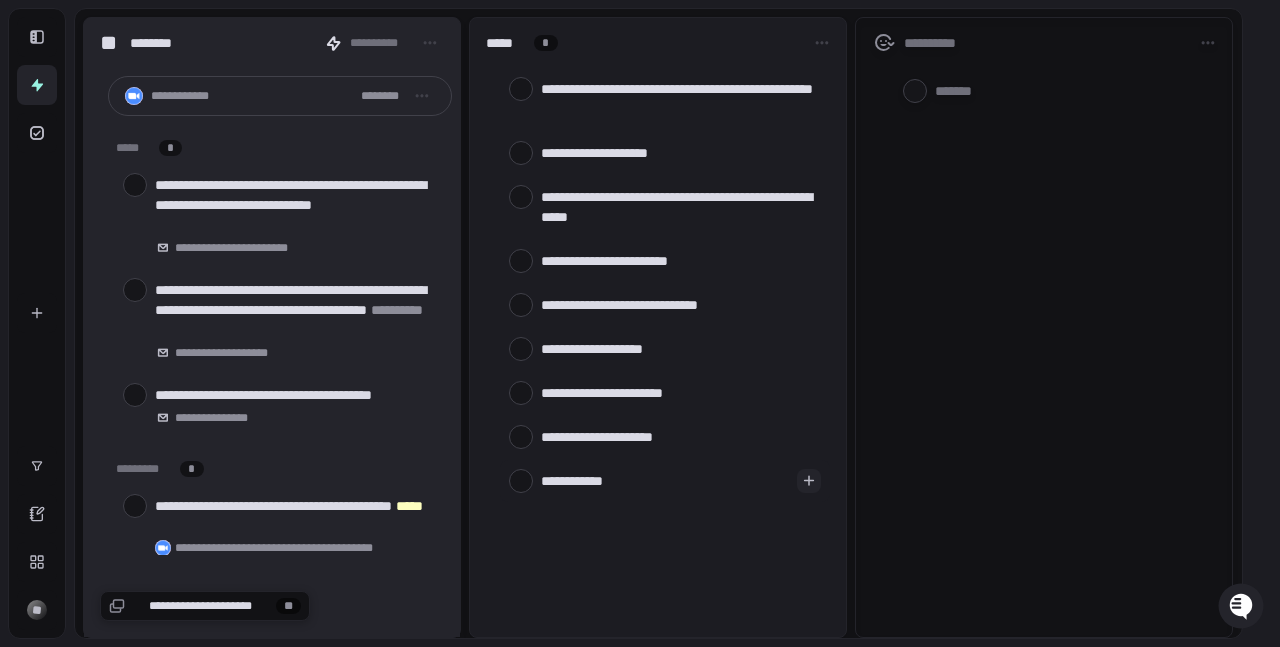 type on "**********" 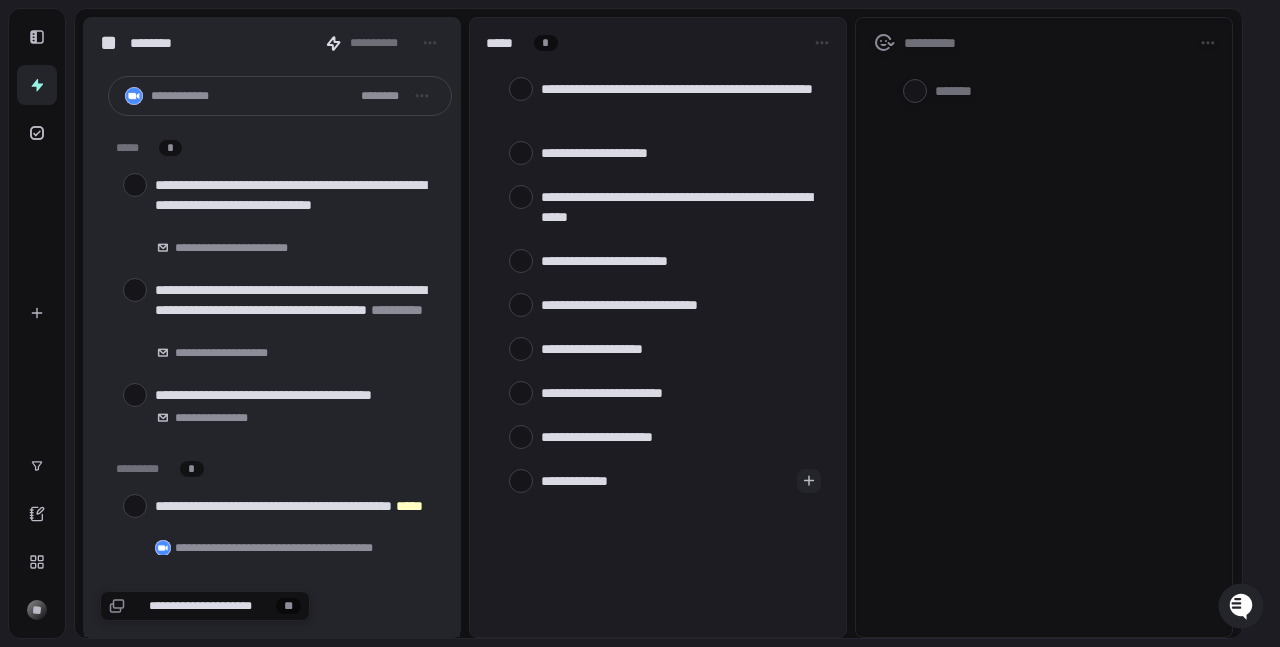 type on "**********" 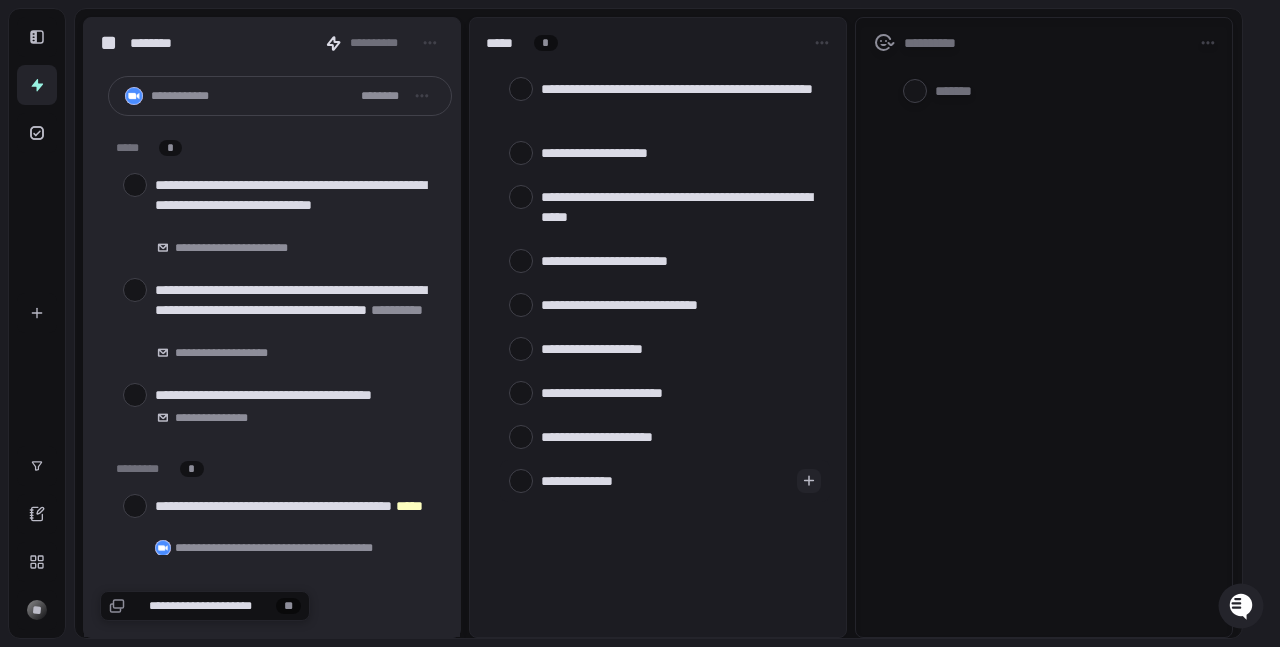 type on "**********" 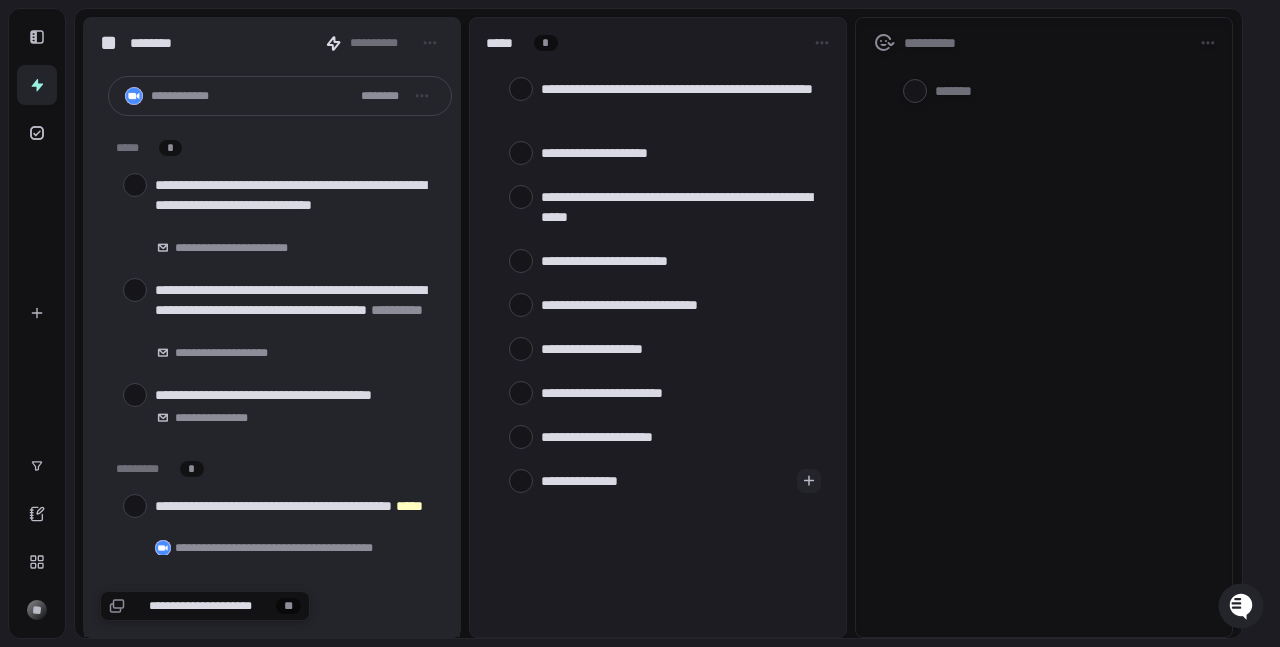 type on "**********" 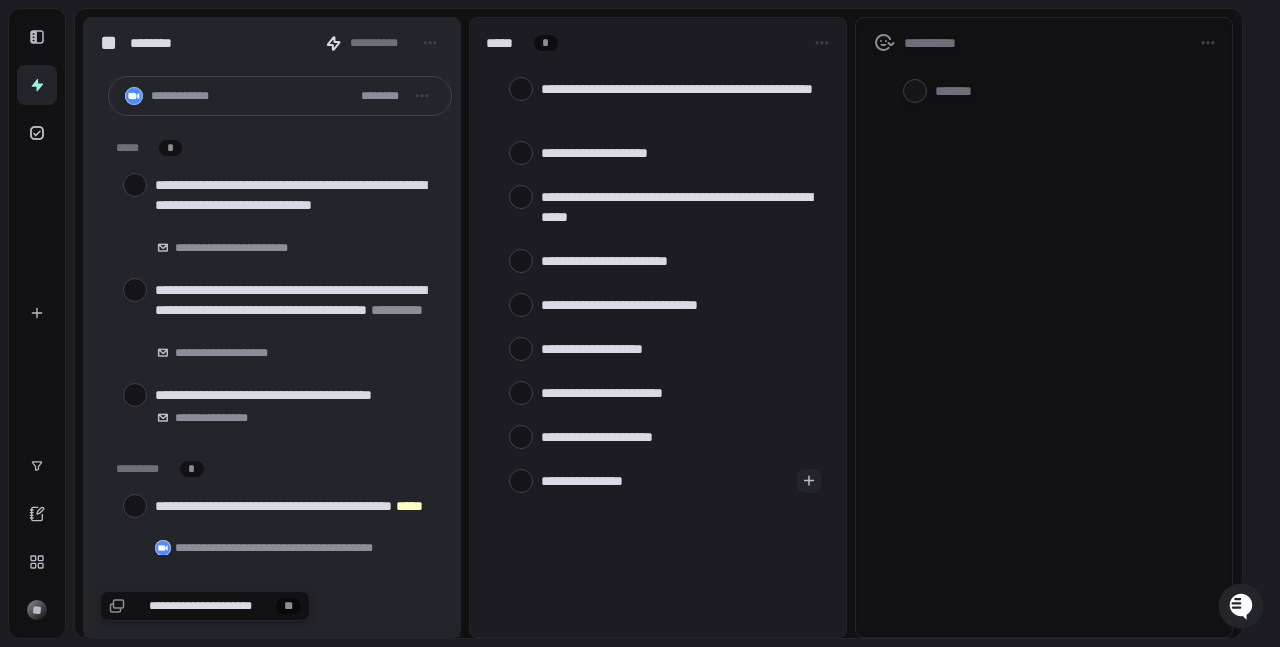 type on "**********" 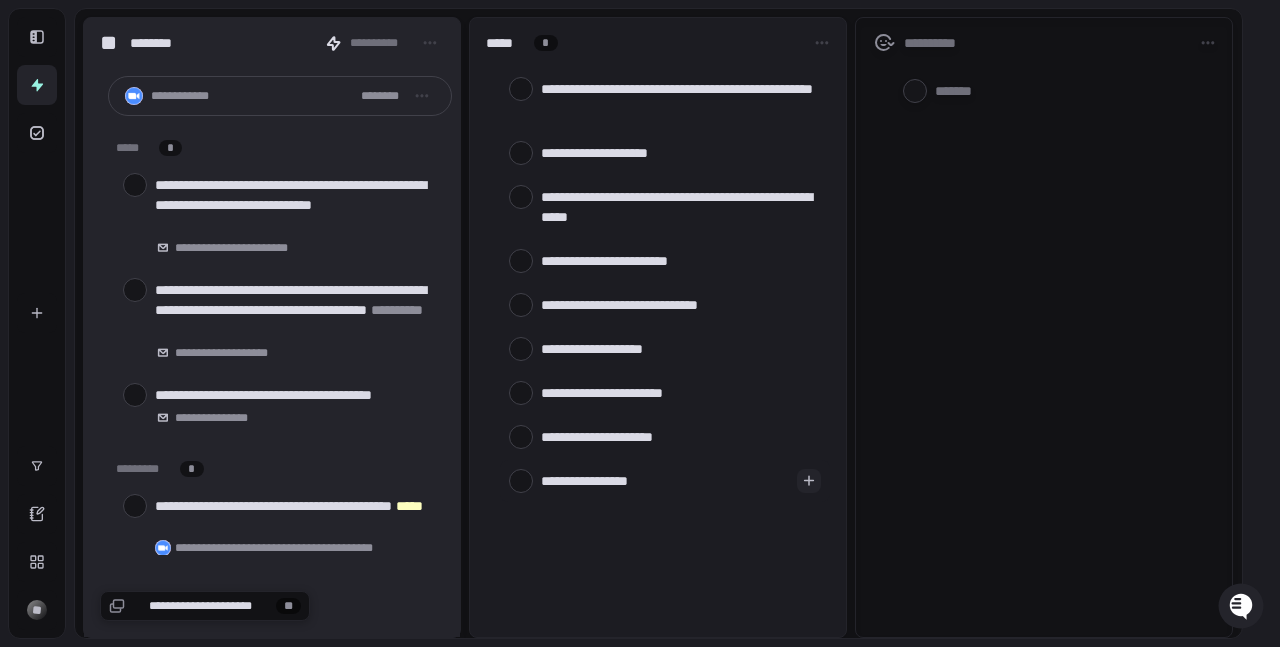 type on "**********" 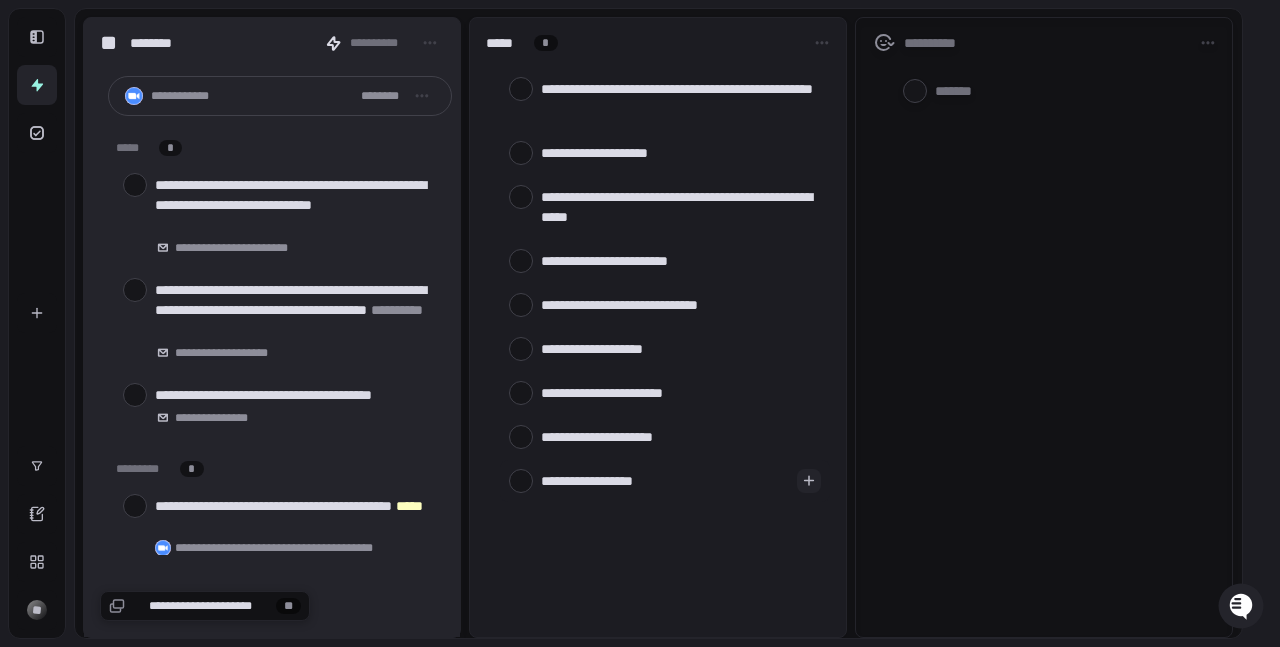 type on "**********" 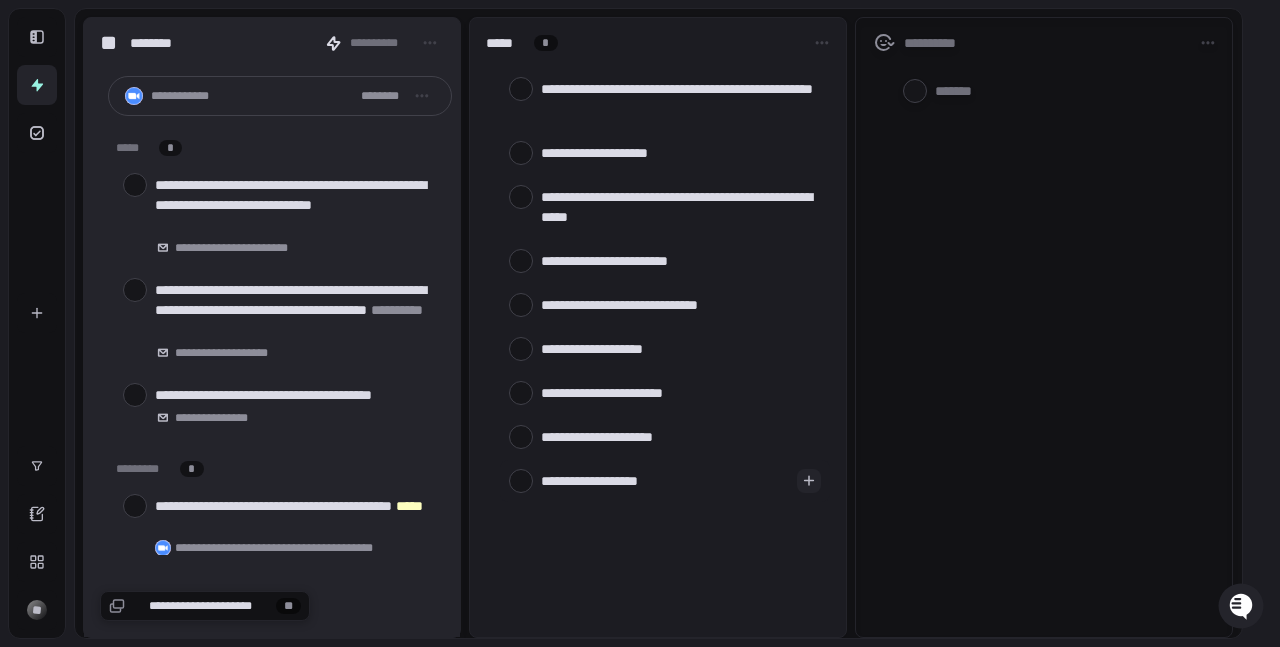 type on "**********" 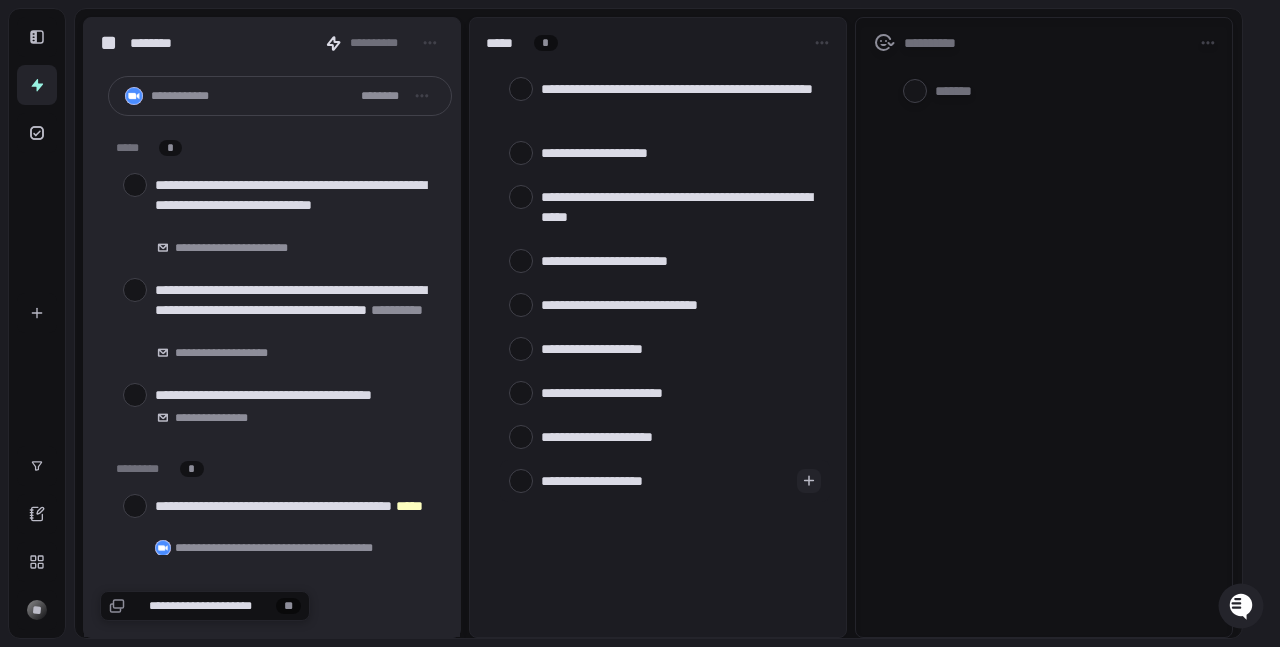 type on "**********" 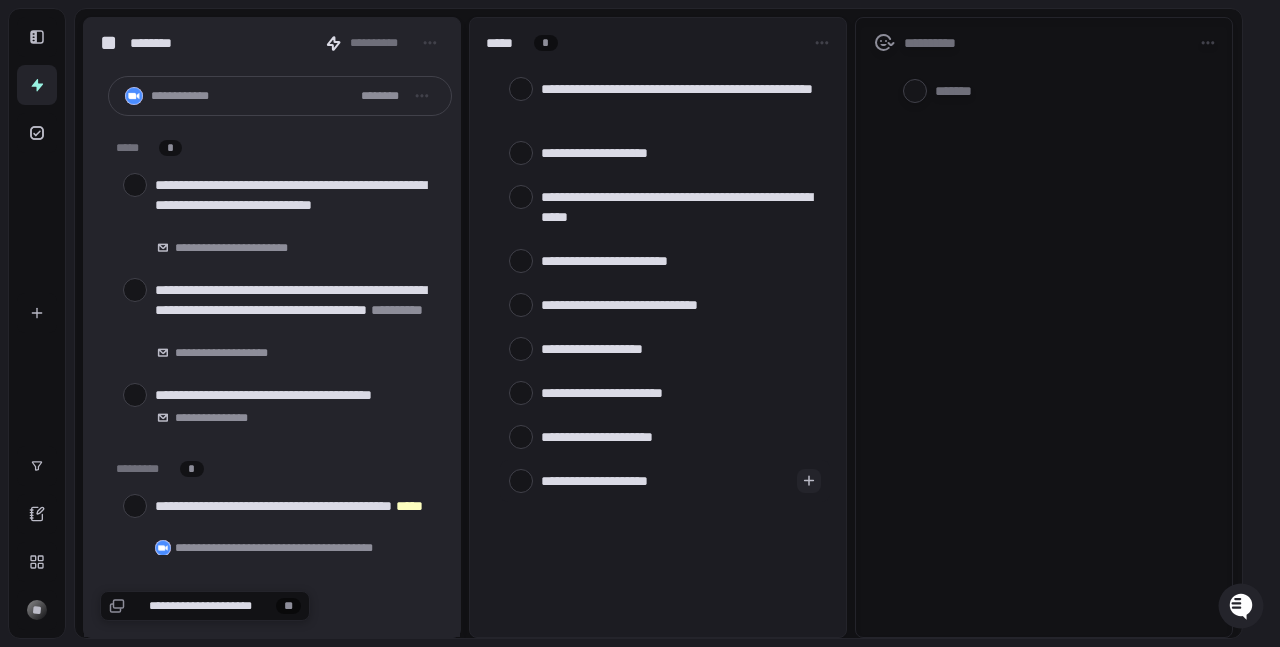 type on "**********" 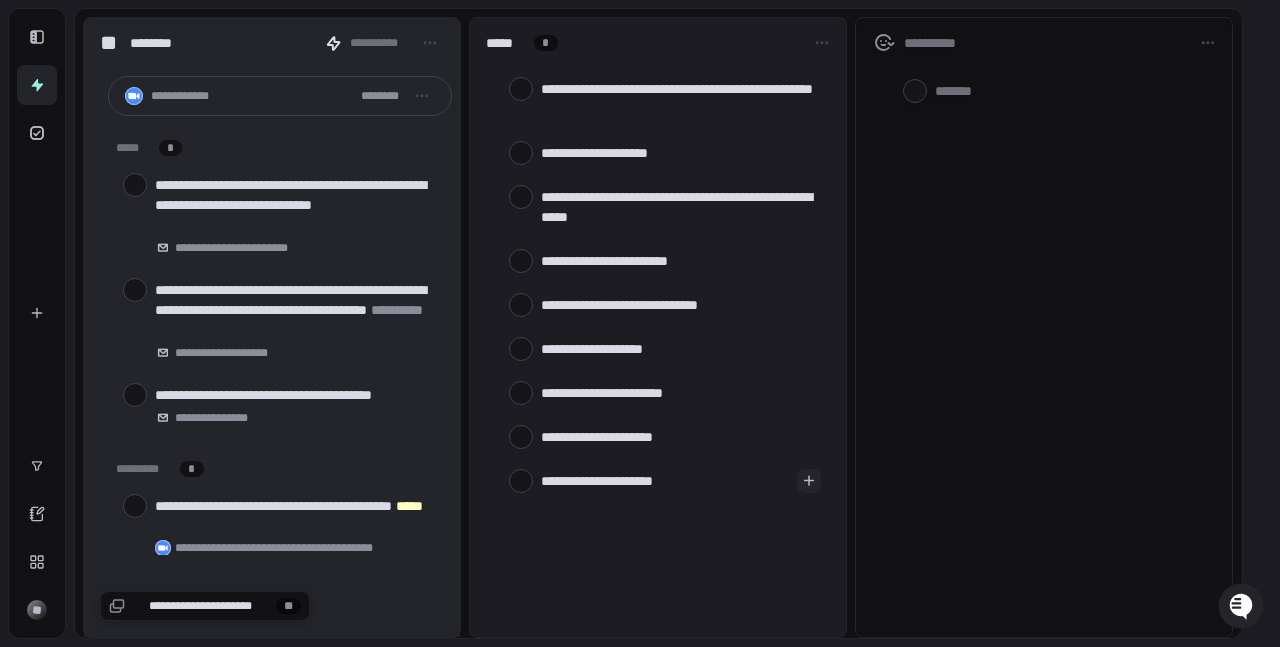 type 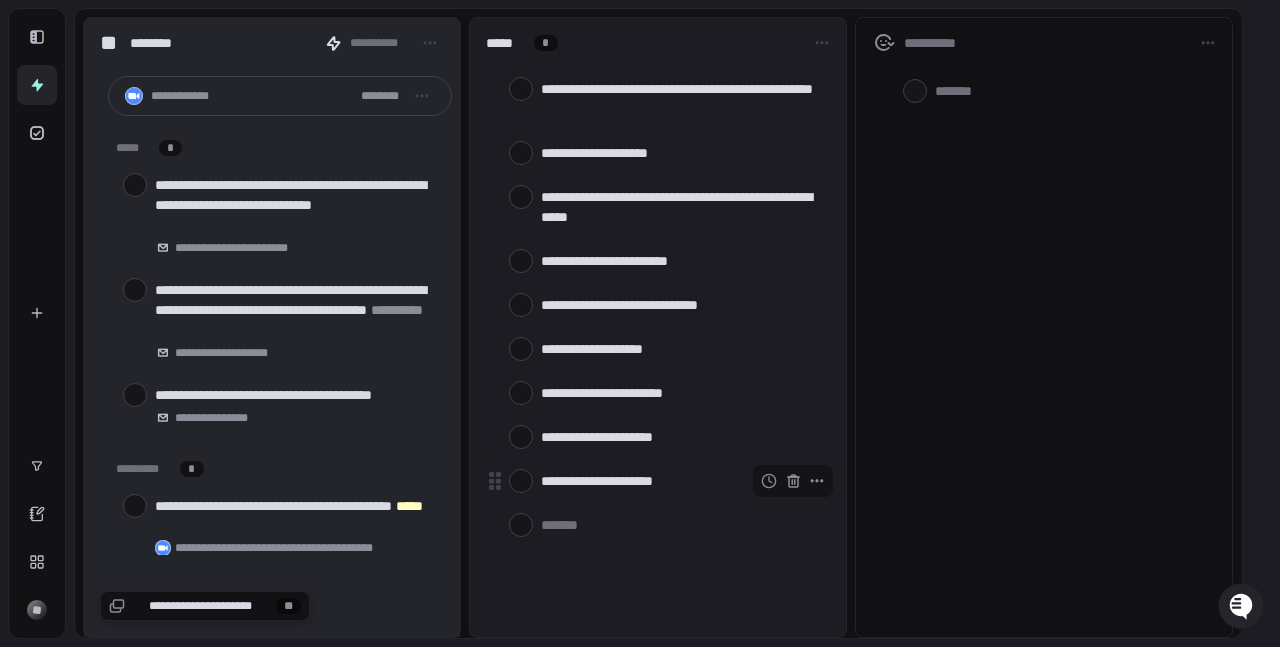 click on "**********" at bounding box center (681, 481) 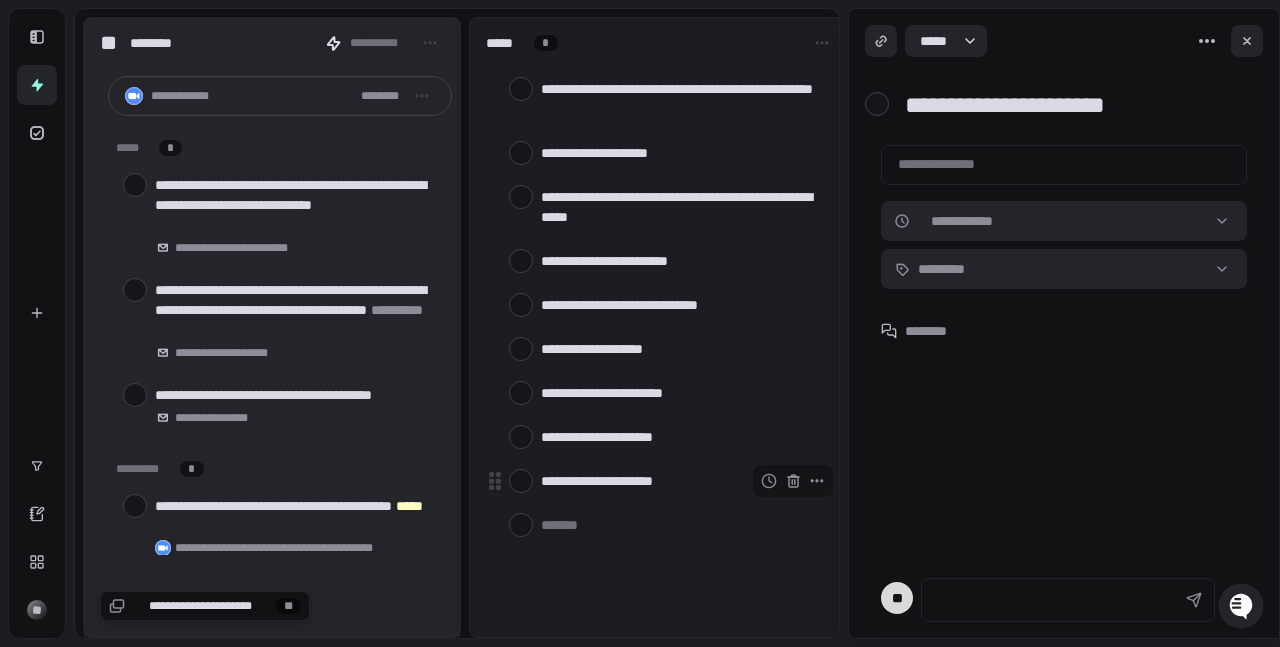 type on "*" 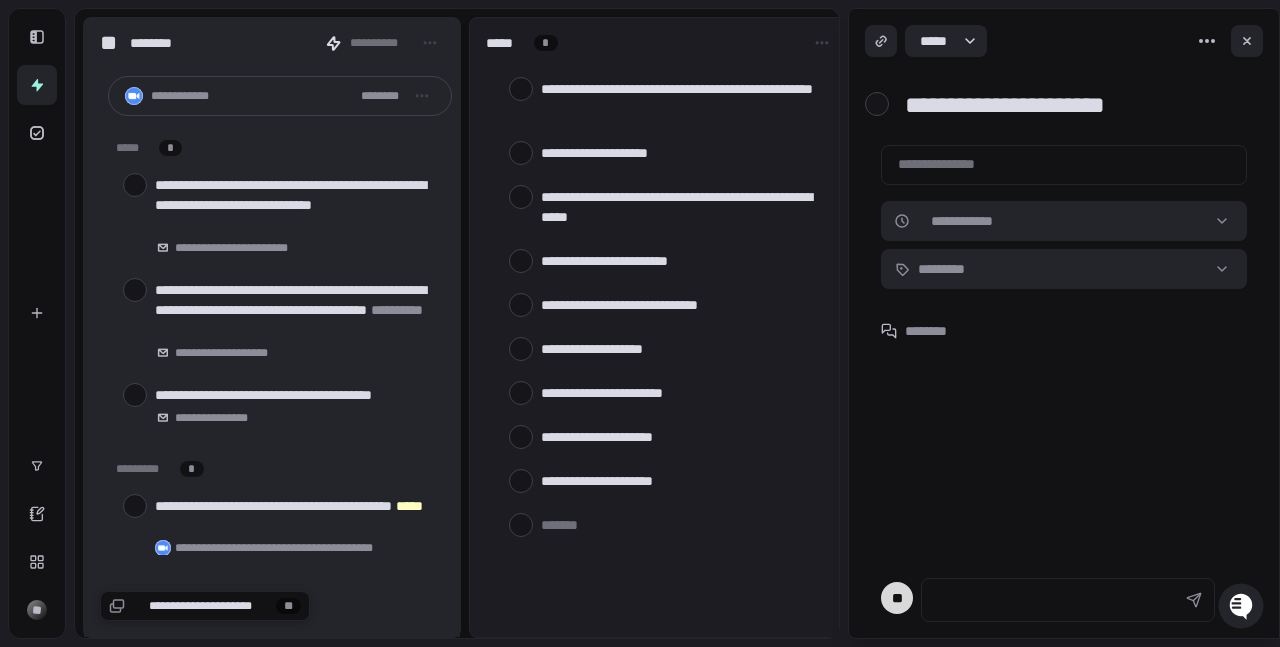 click on "**********" at bounding box center [1072, 105] 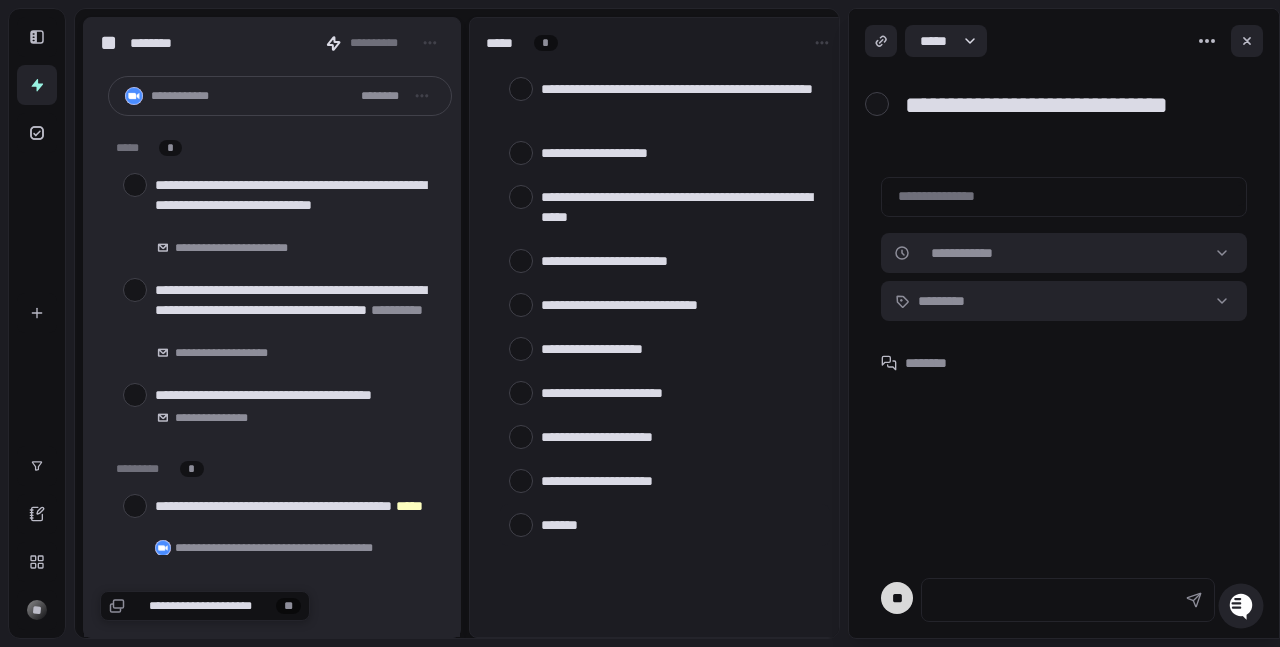 type on "**********" 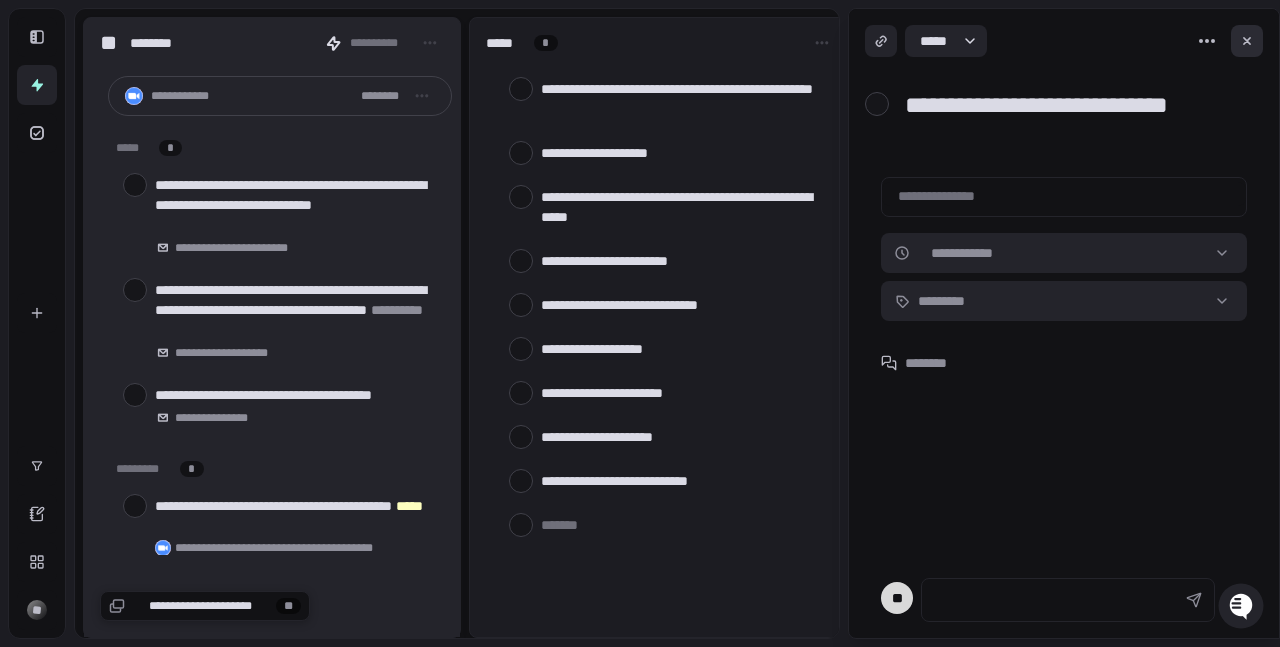 click at bounding box center (1247, 41) 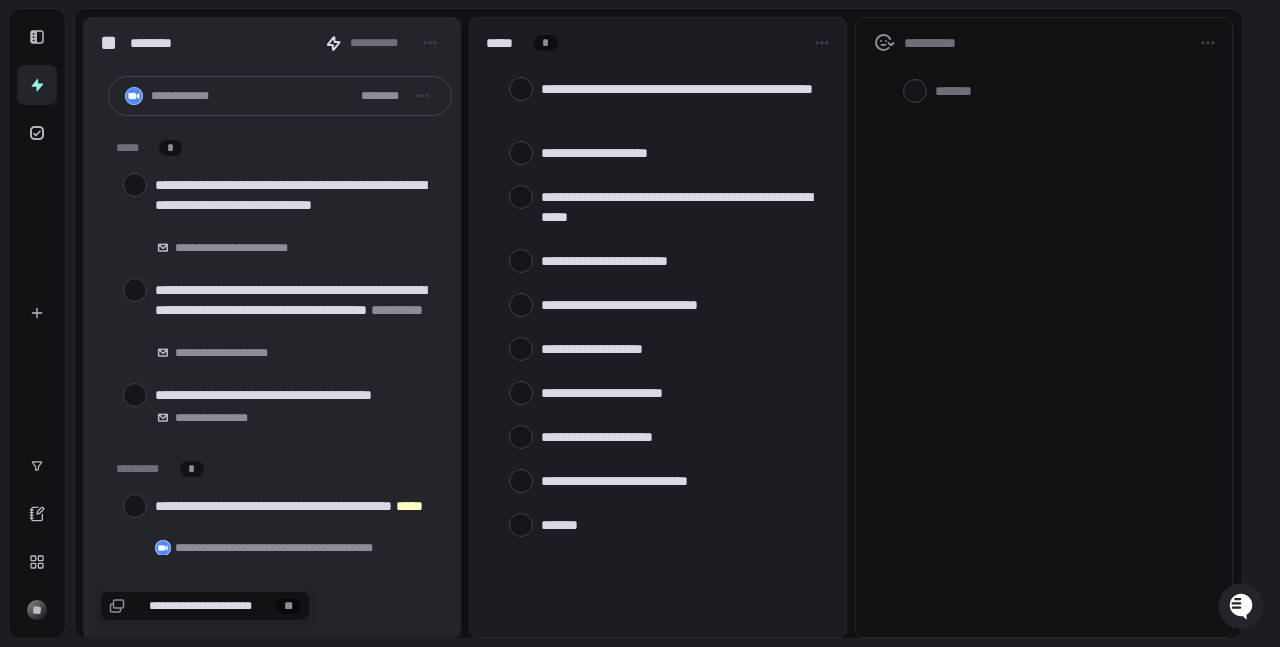 click at bounding box center (681, 524) 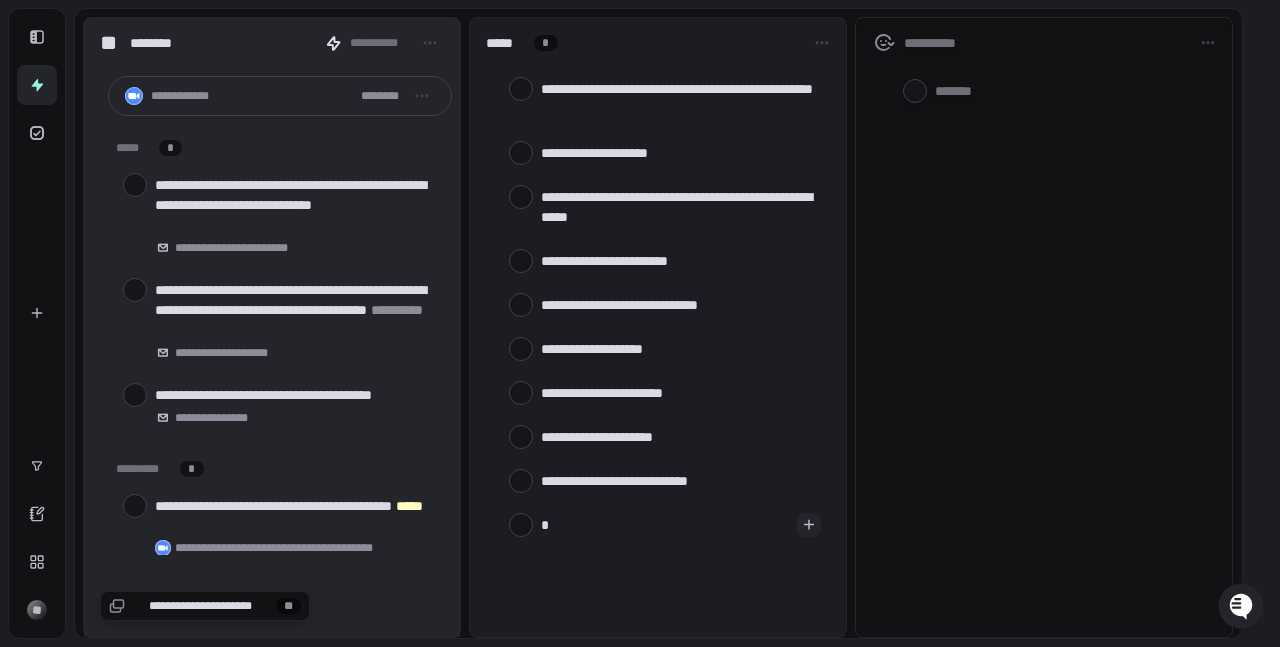 type on "**" 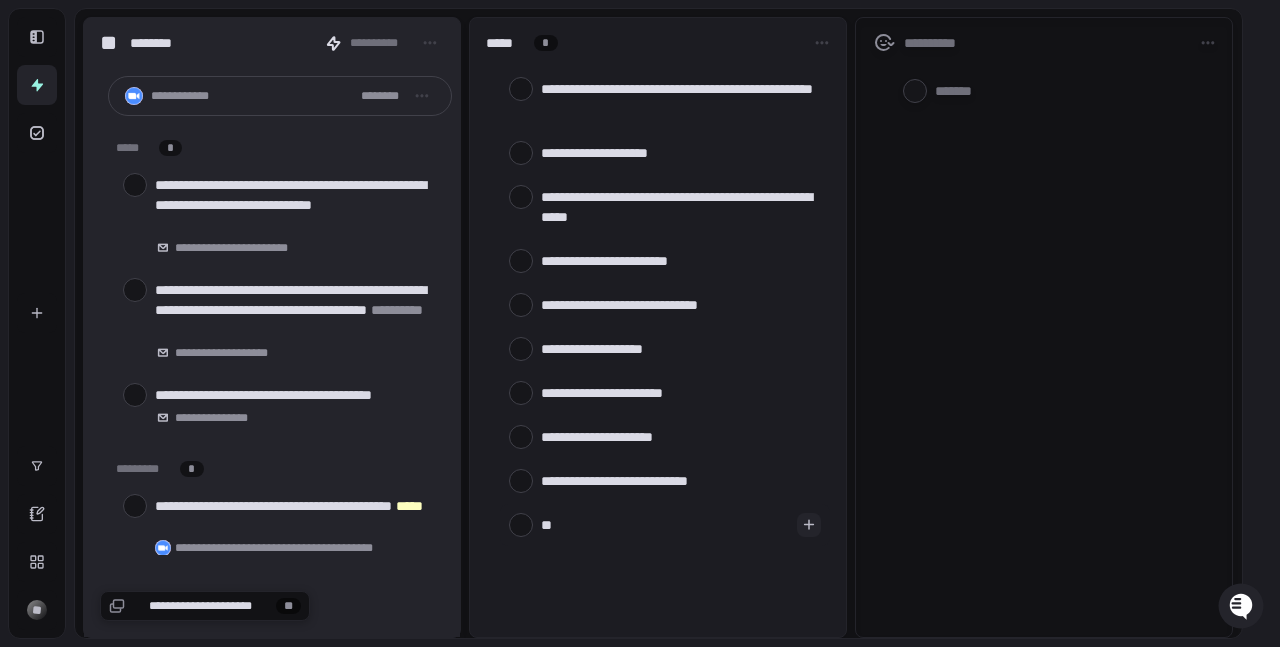 type on "***" 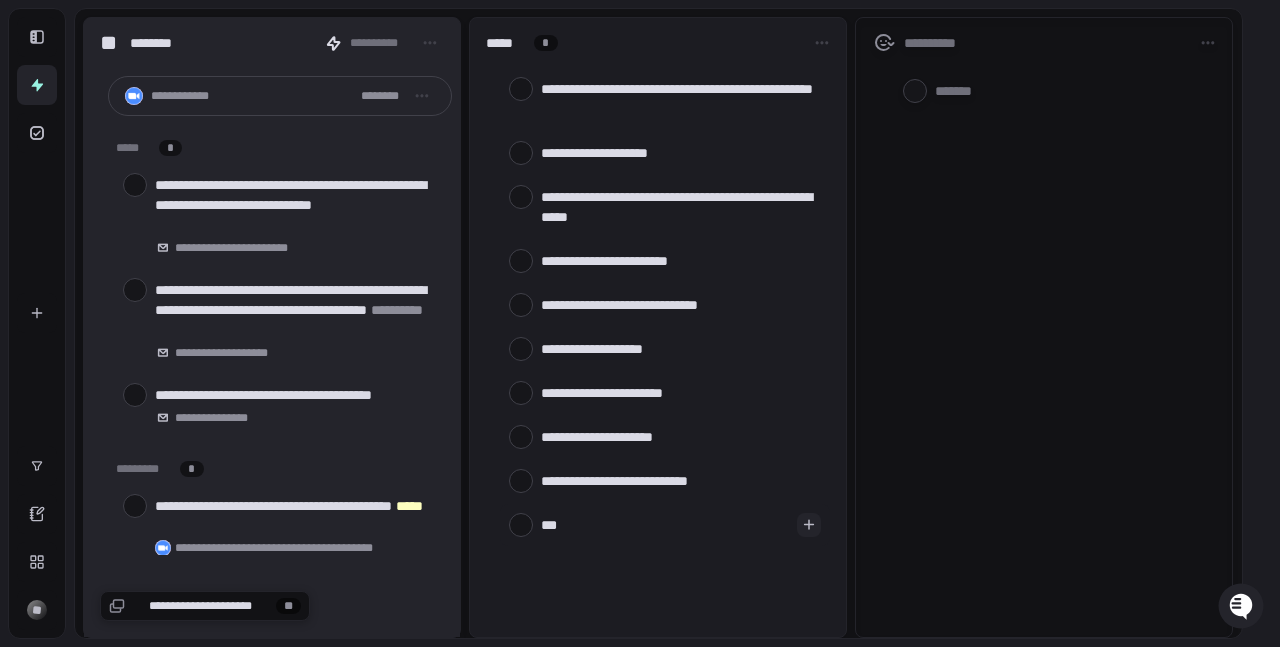type on "****" 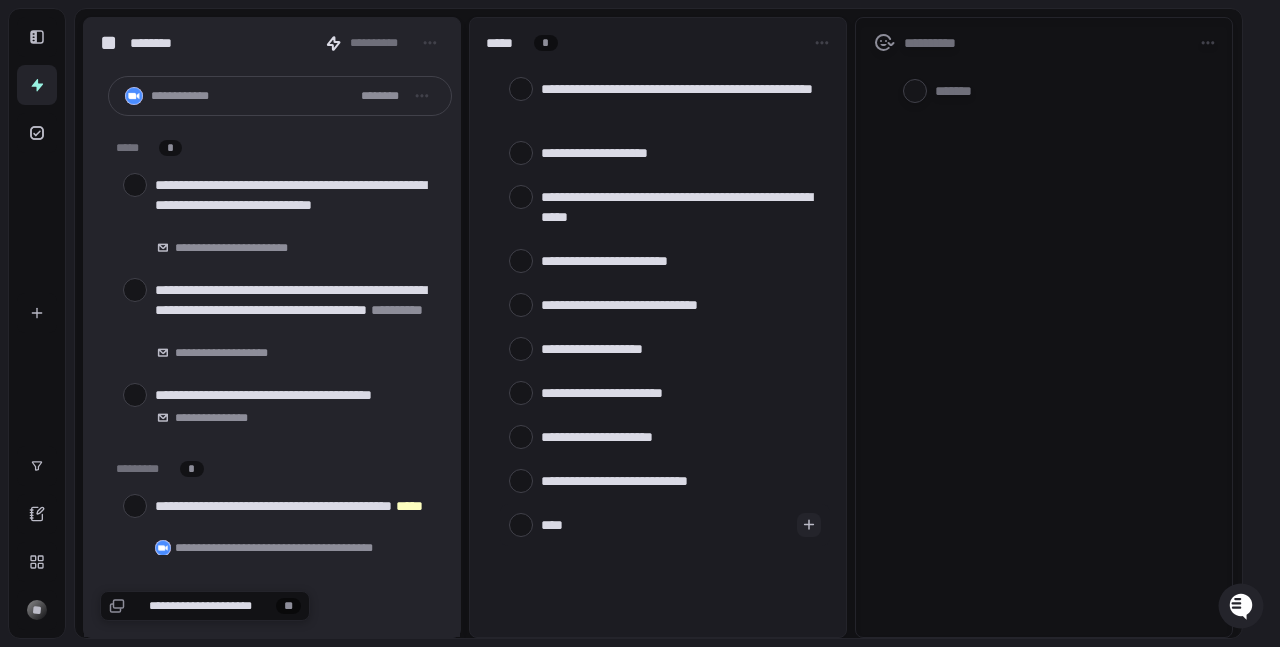 type on "*****" 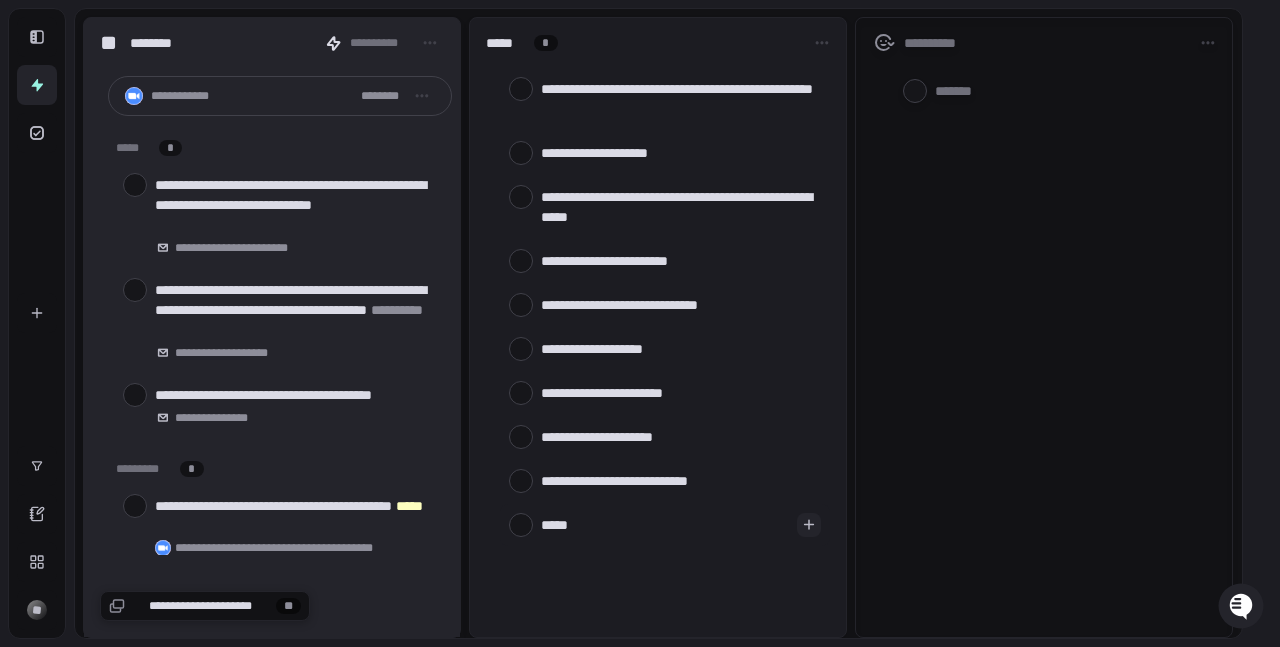 type on "******" 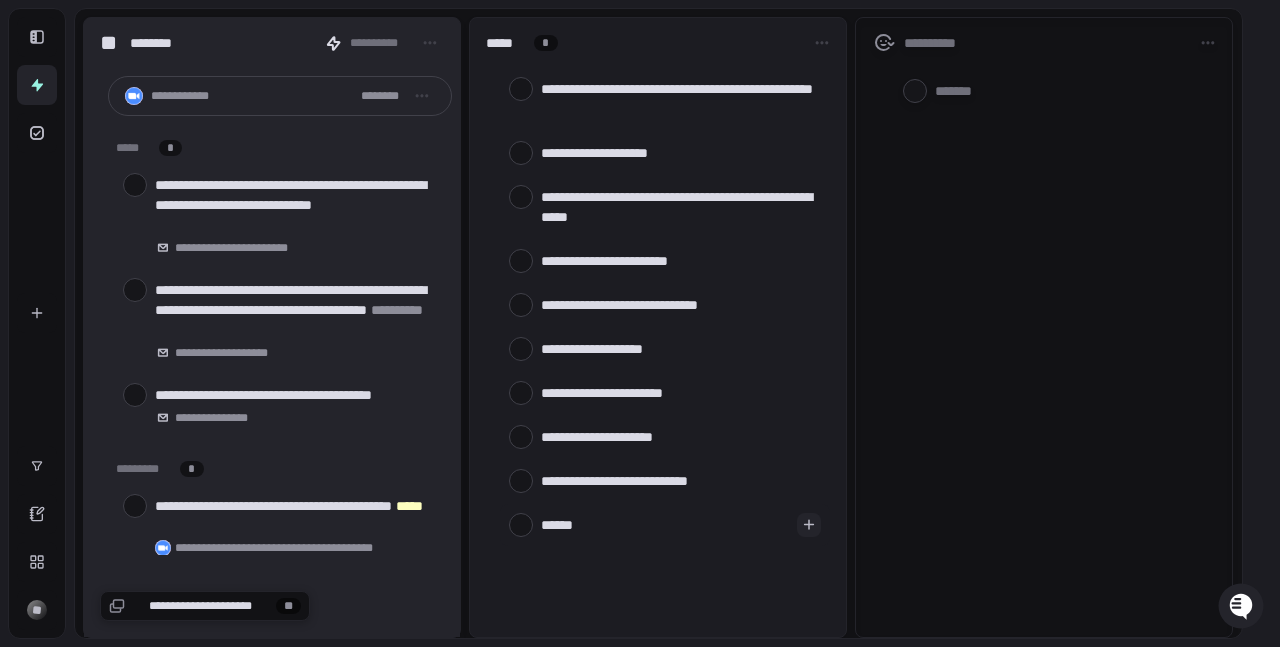 type on "*******" 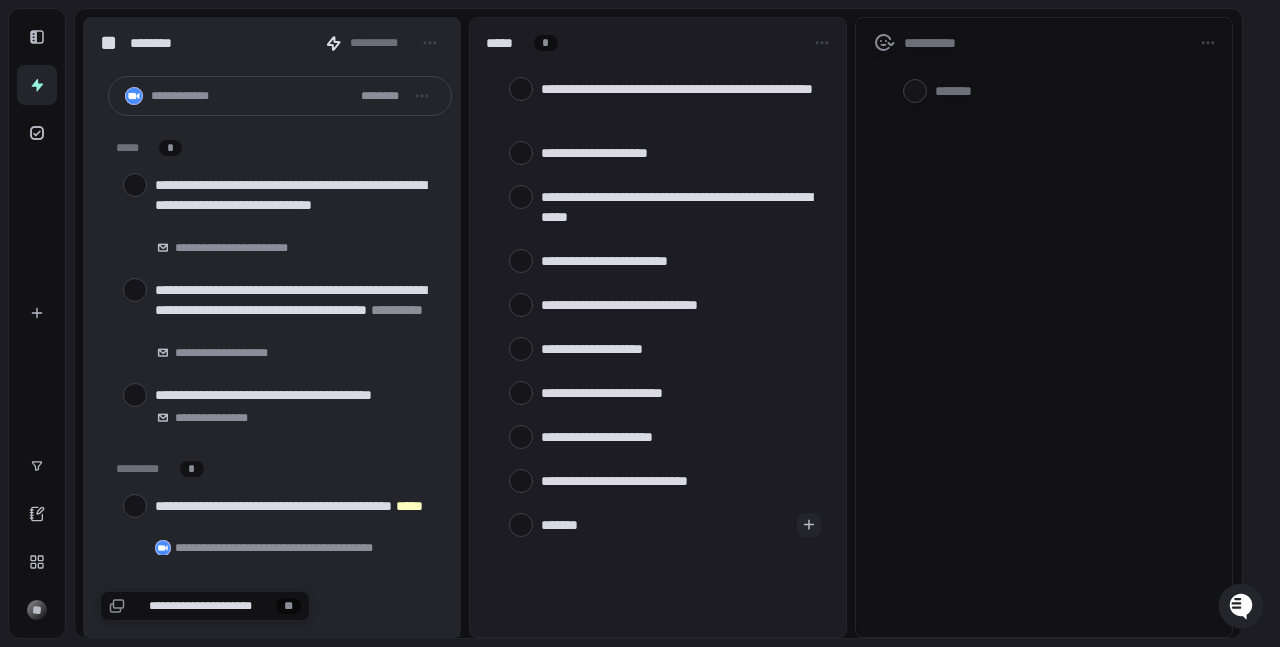 type on "********" 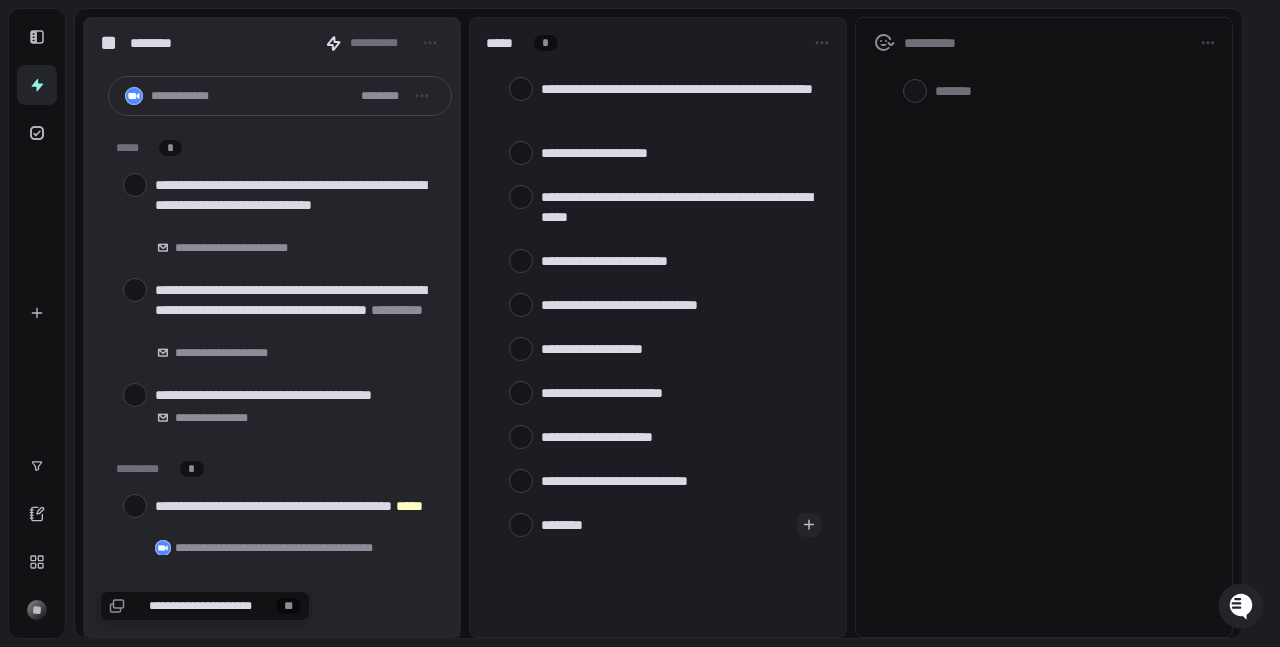 type on "*********" 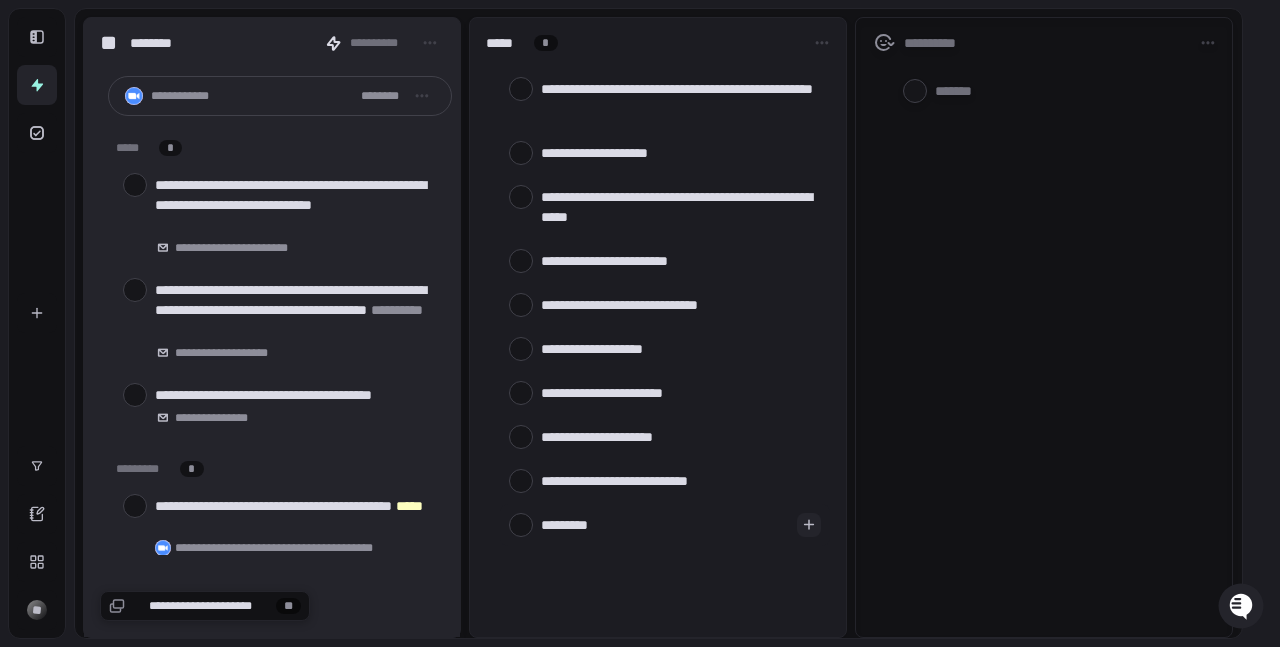 type on "********" 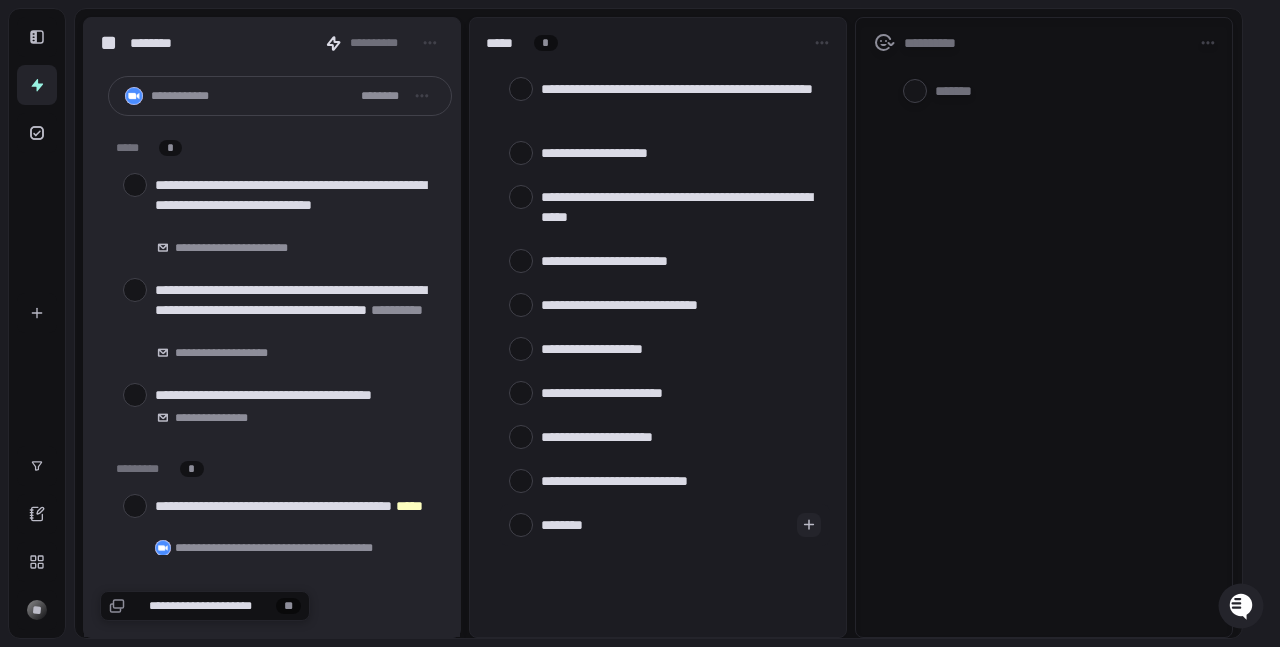 type on "*******" 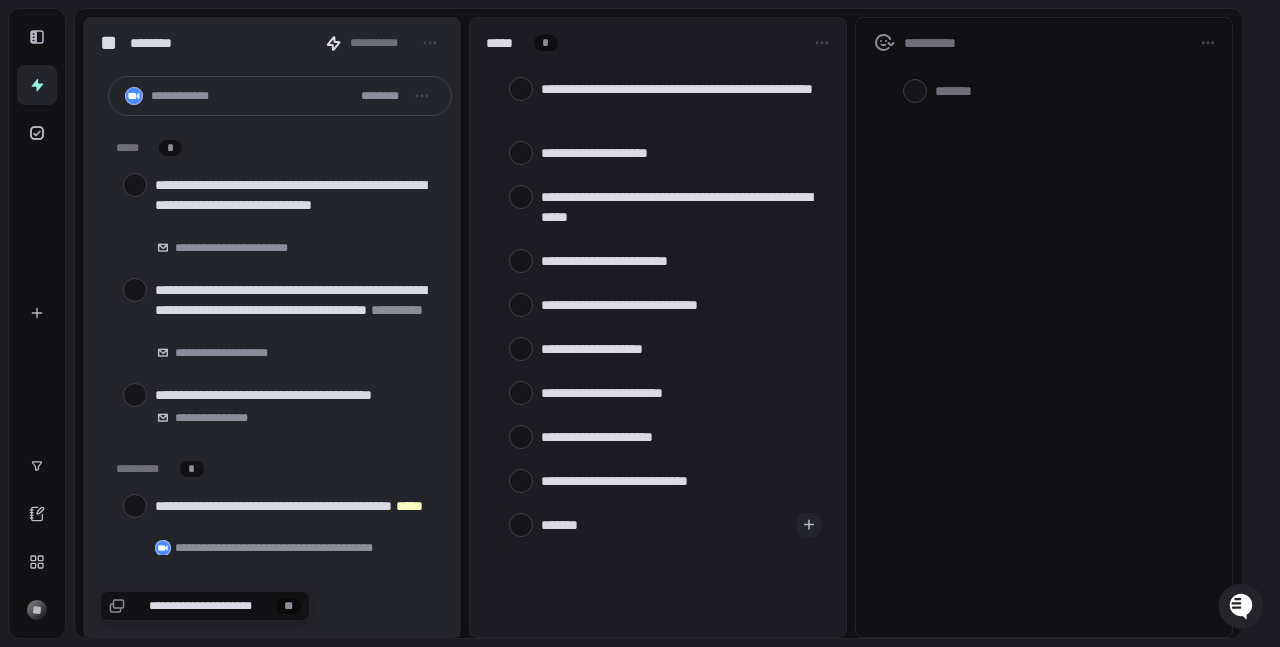 type on "********" 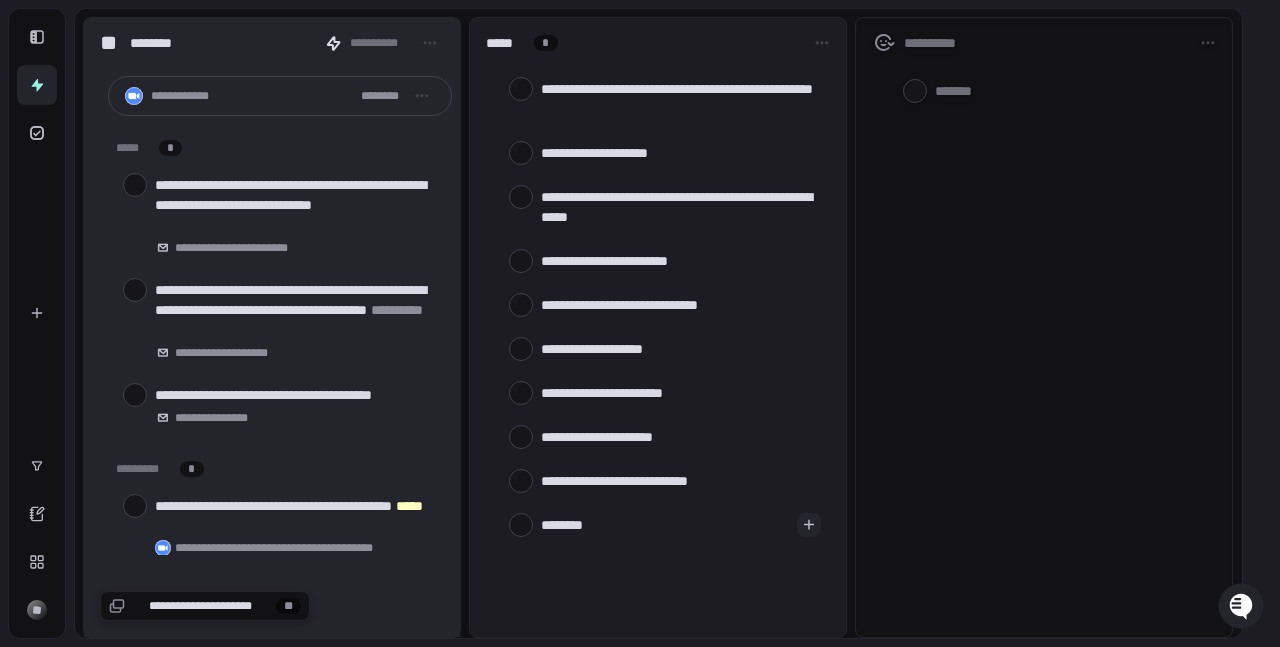 type on "*********" 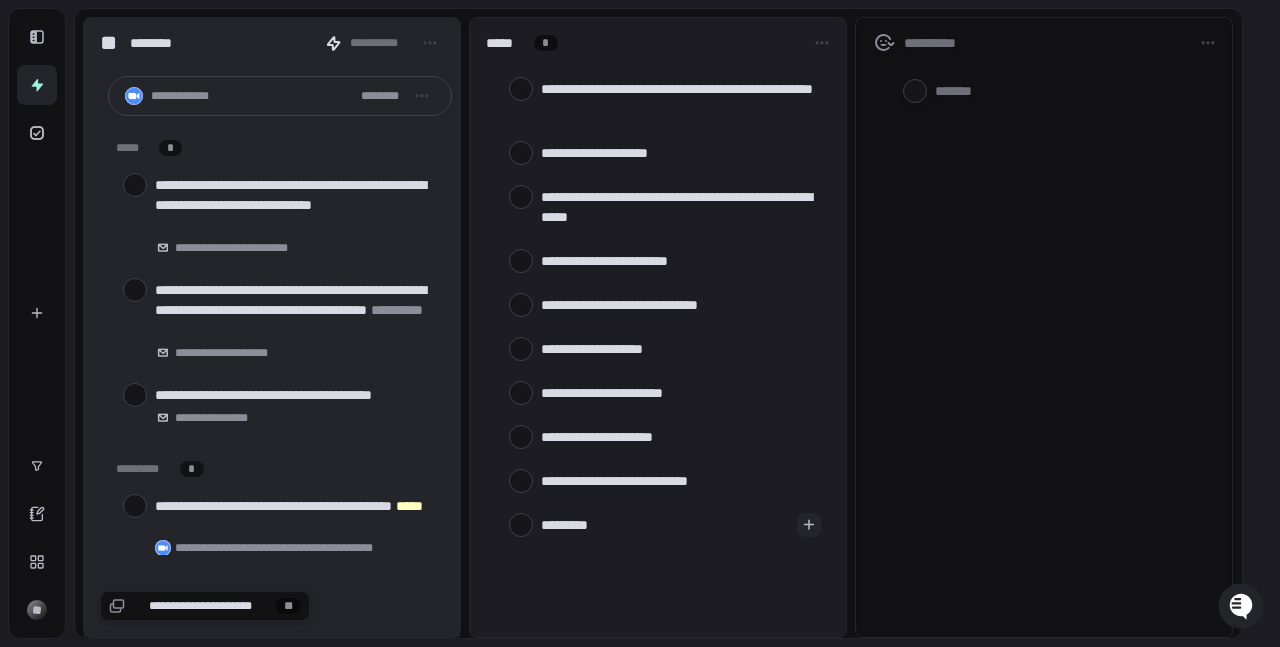 type on "*" 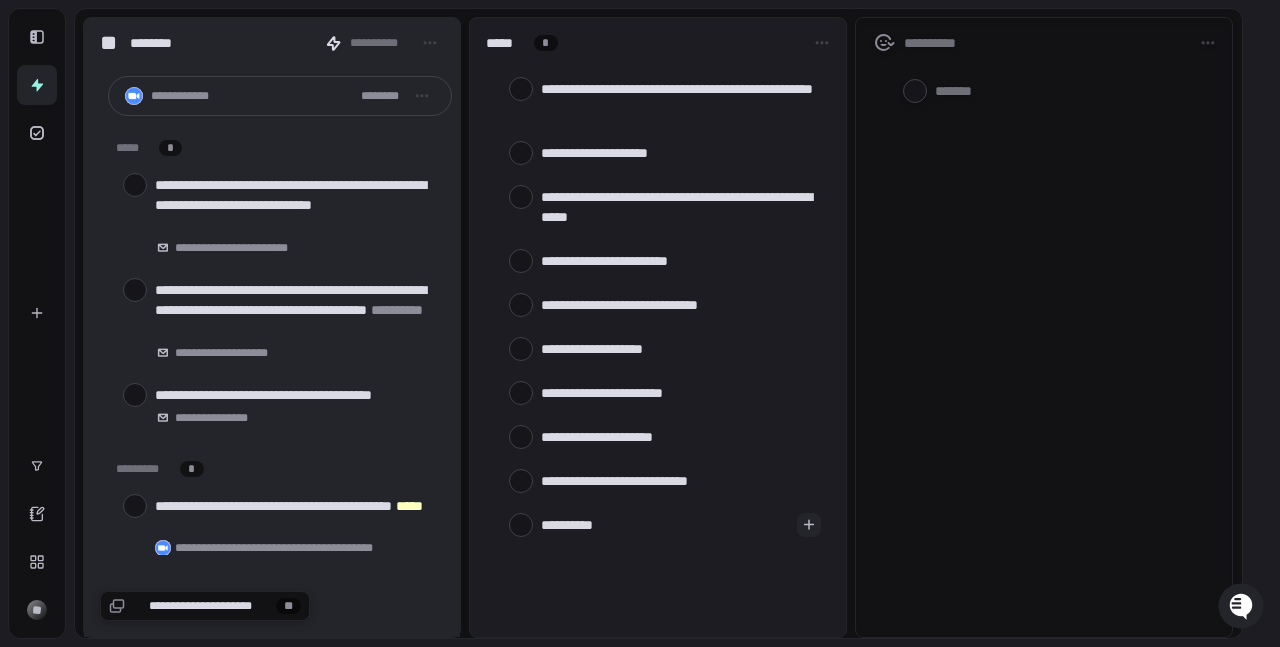 type on "**********" 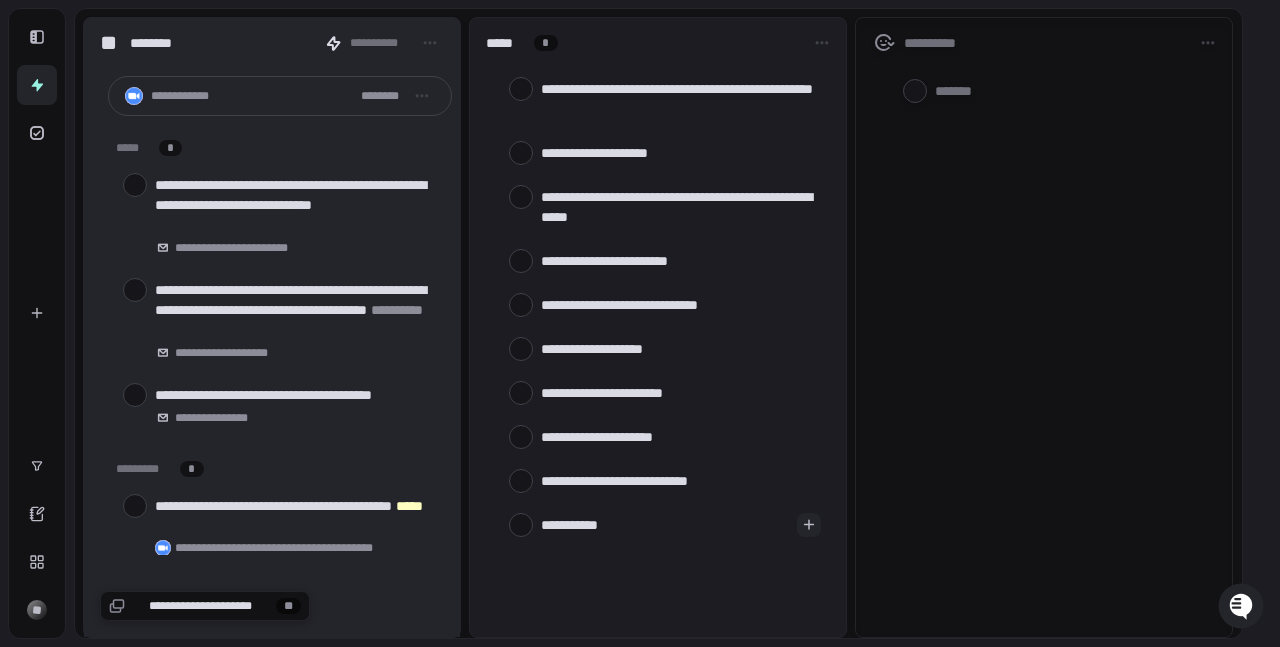 type on "**********" 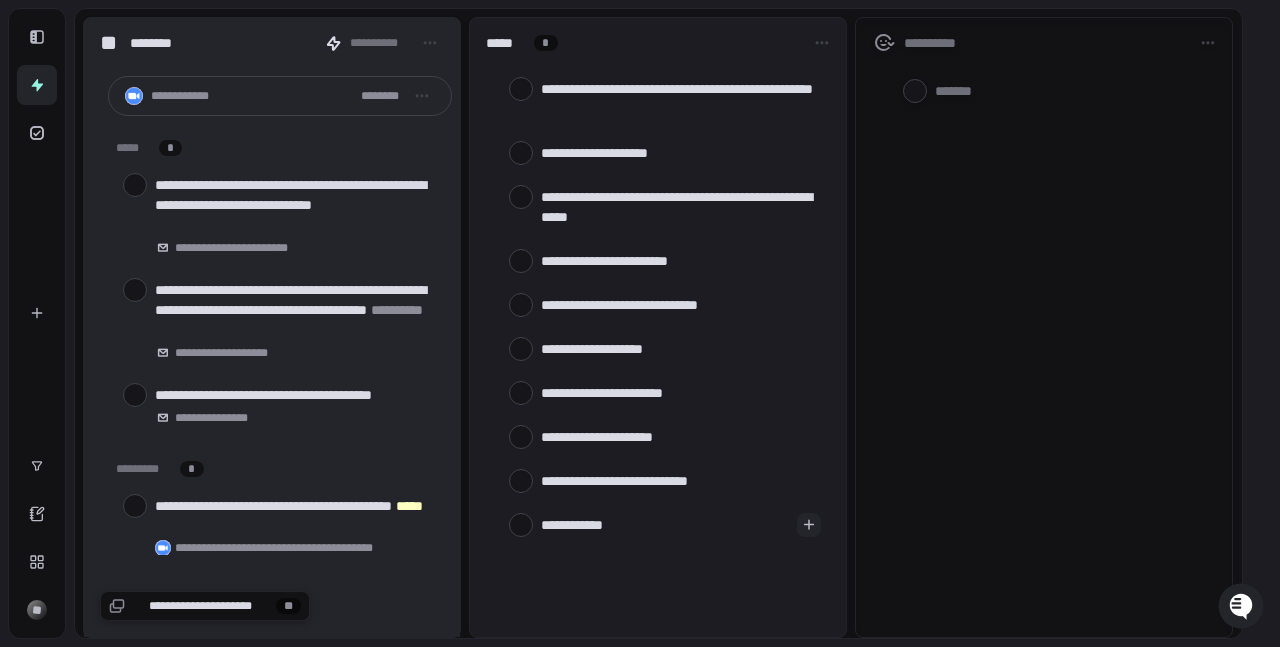 type on "**********" 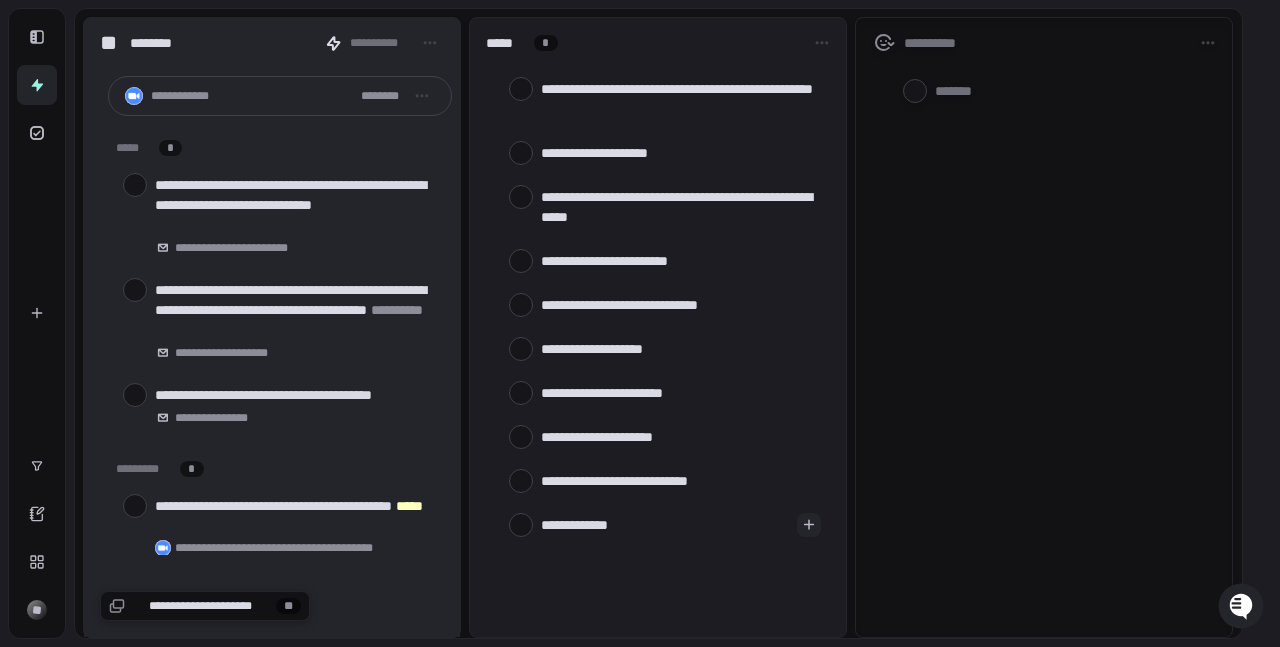 type on "**********" 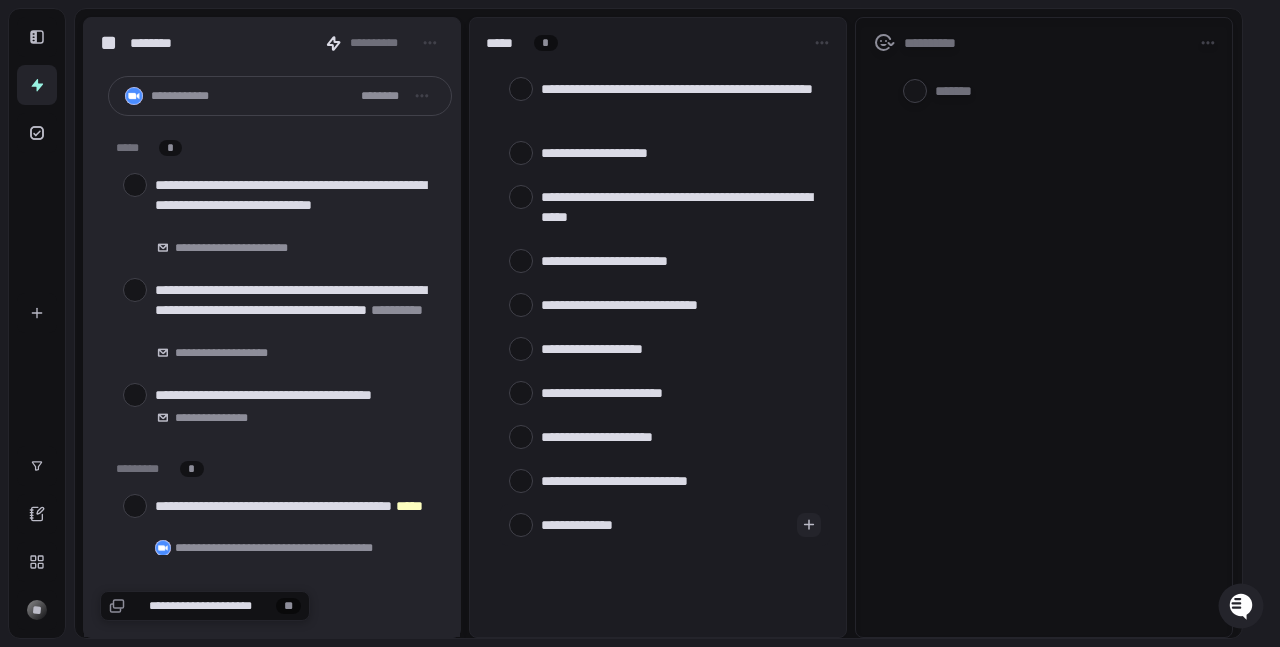 type on "**********" 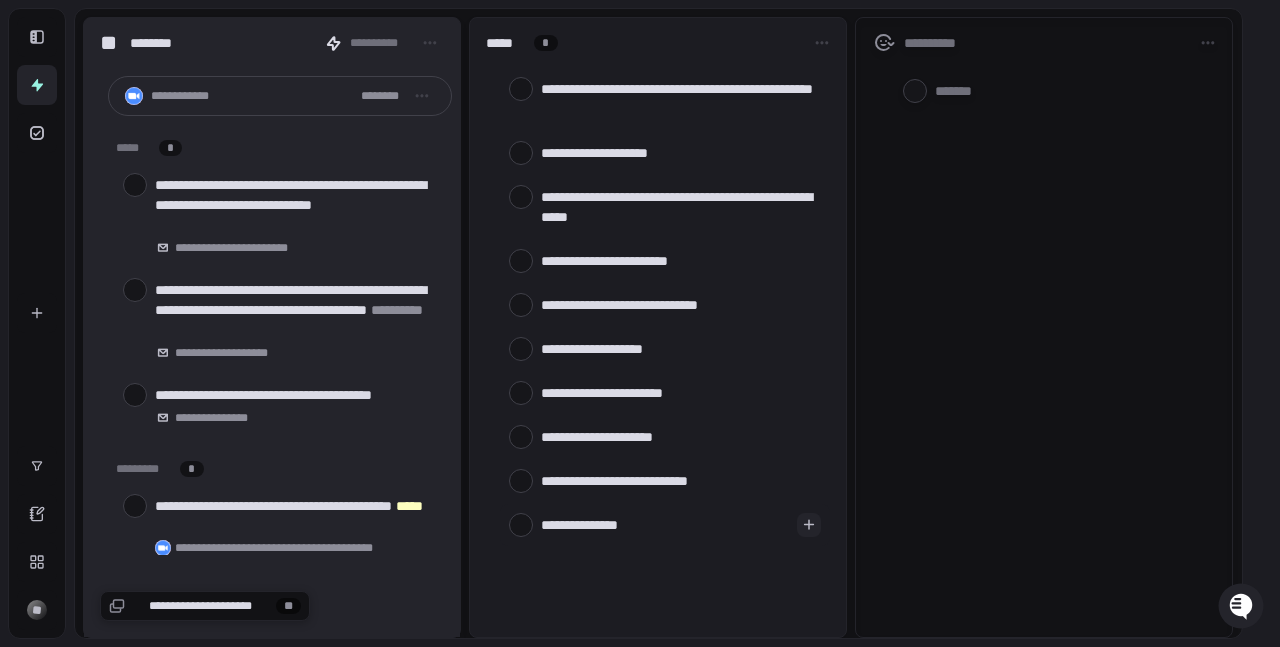 type on "**********" 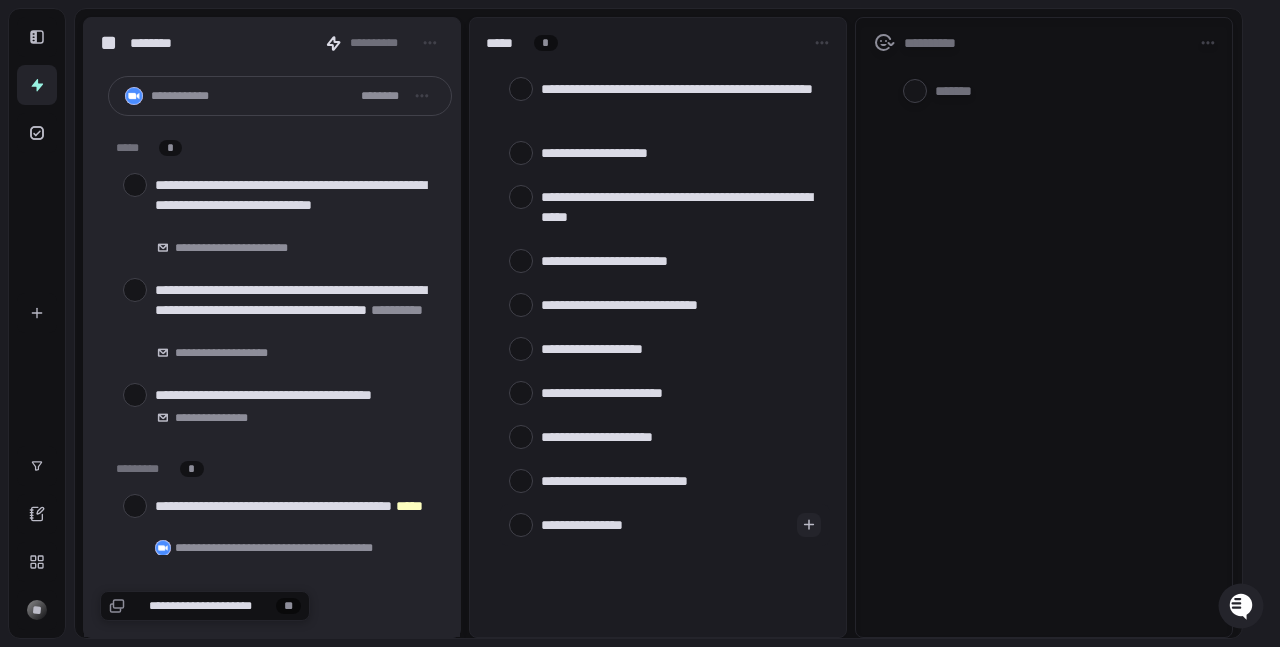 type on "*" 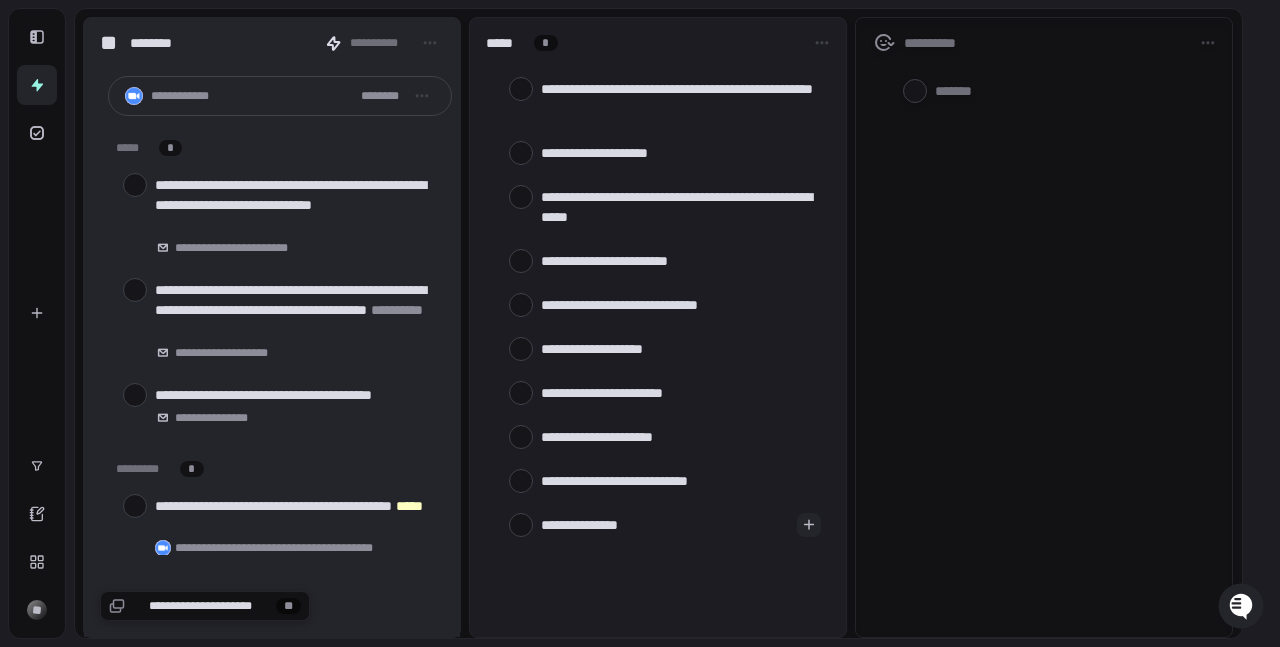 type on "**********" 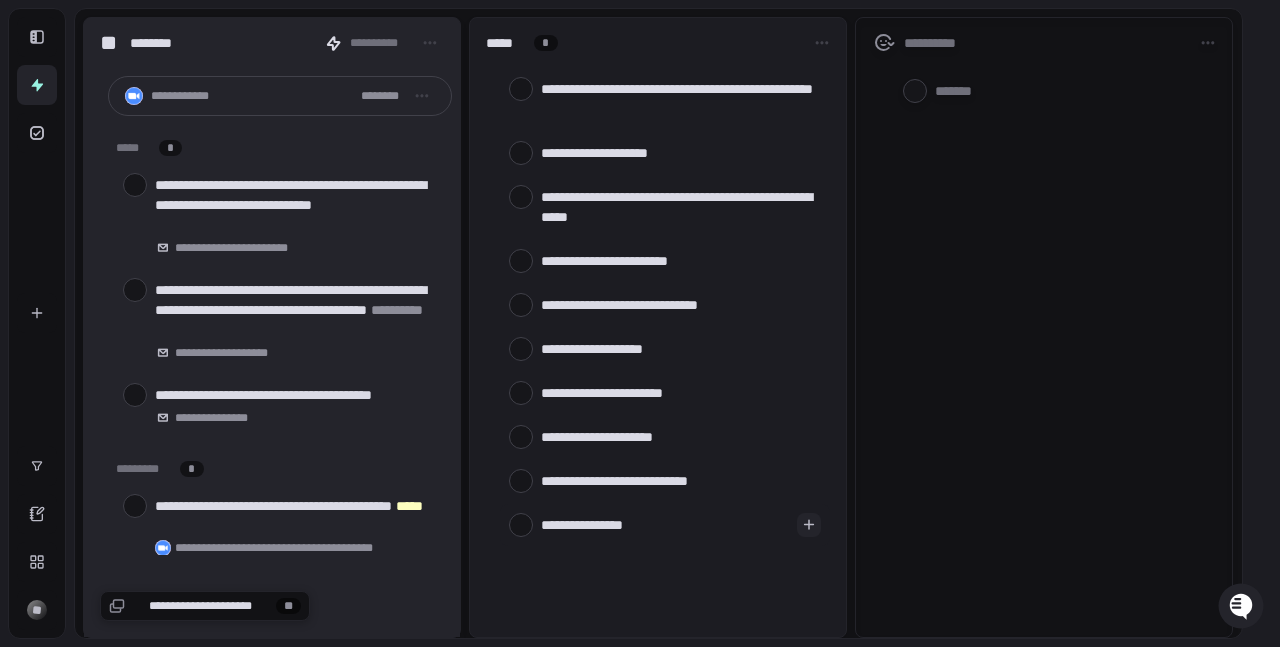 type on "**********" 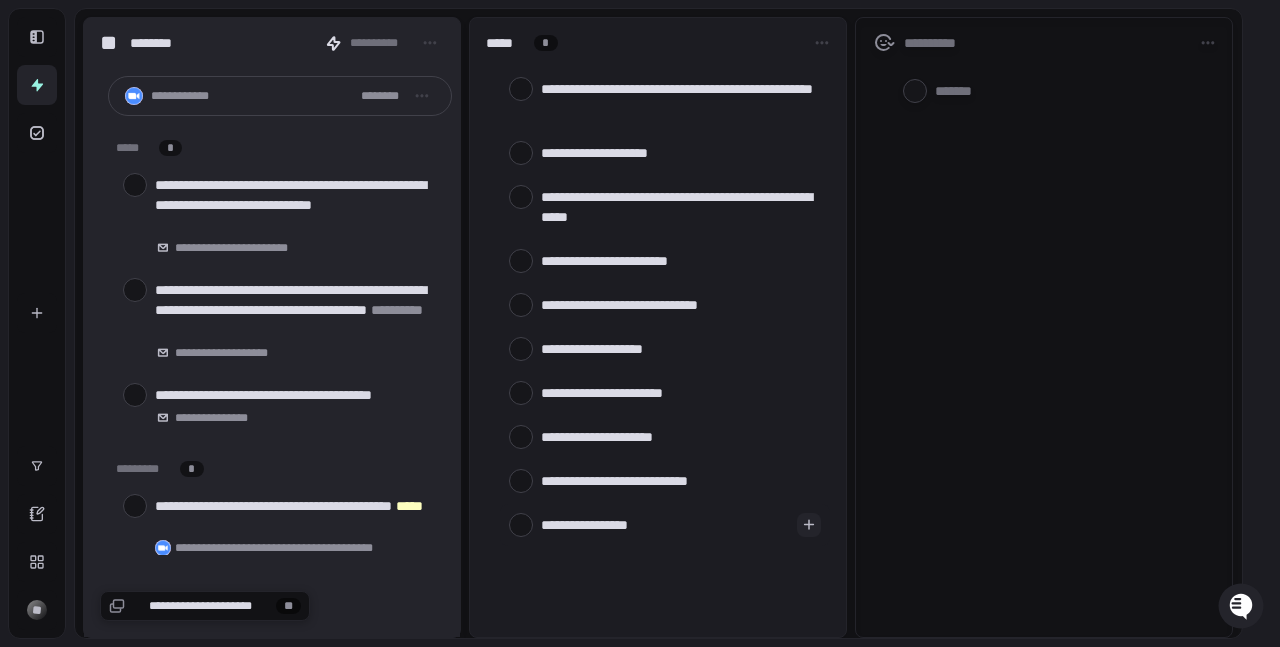 type on "**********" 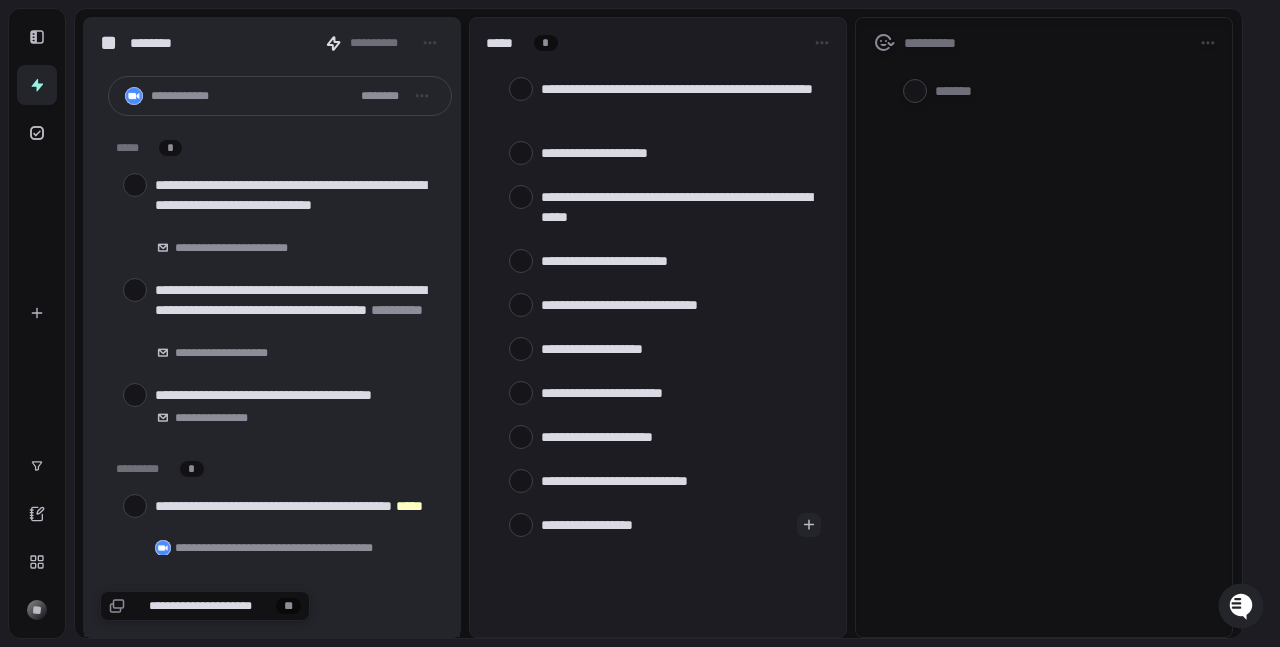 type on "**********" 